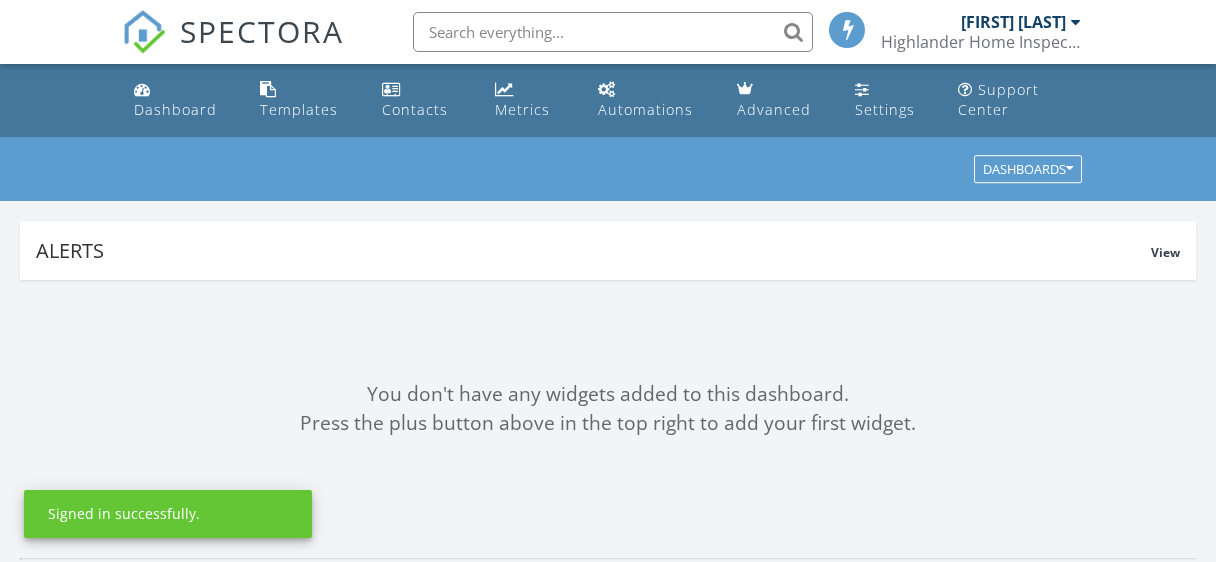 scroll, scrollTop: 0, scrollLeft: 0, axis: both 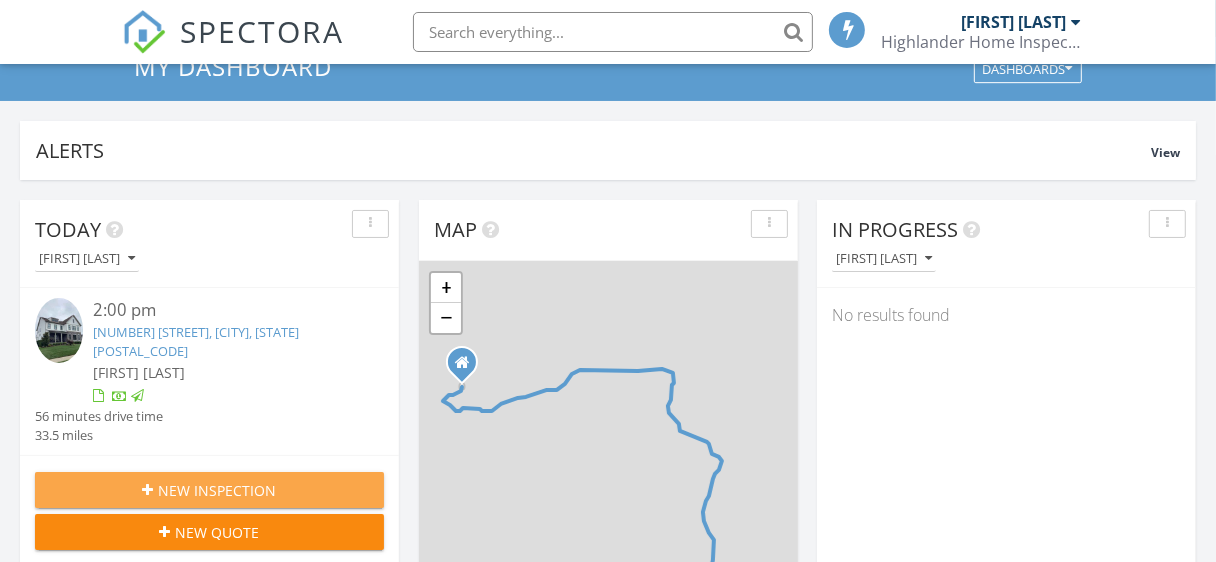 click on "New Inspection" at bounding box center (209, 490) 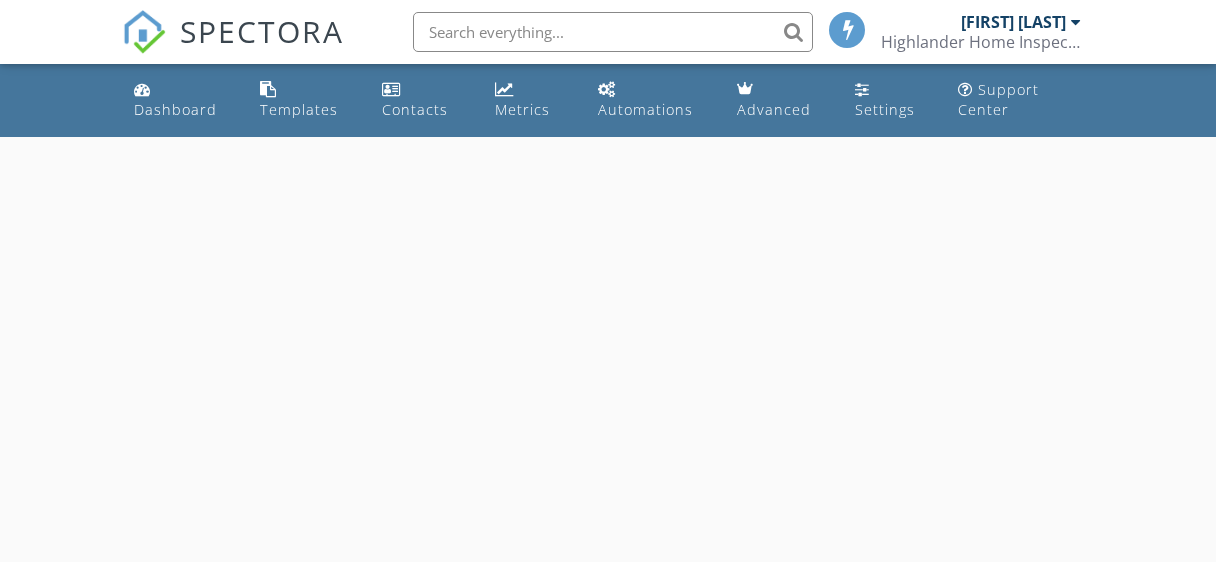 scroll, scrollTop: 0, scrollLeft: 0, axis: both 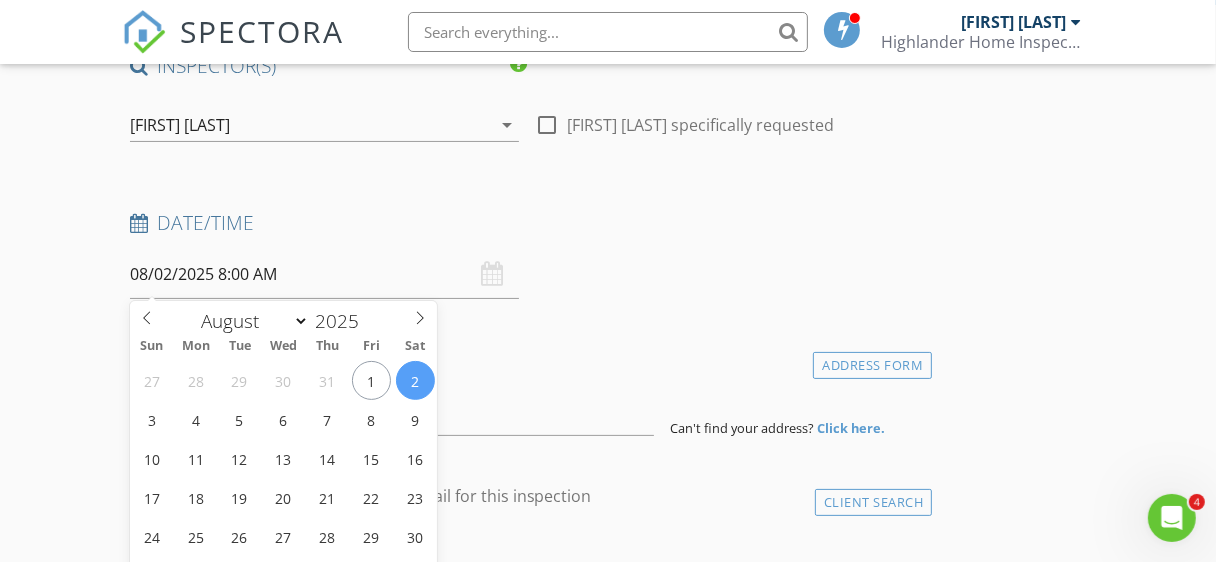 click on "08/02/2025 8:00 AM" at bounding box center [324, 274] 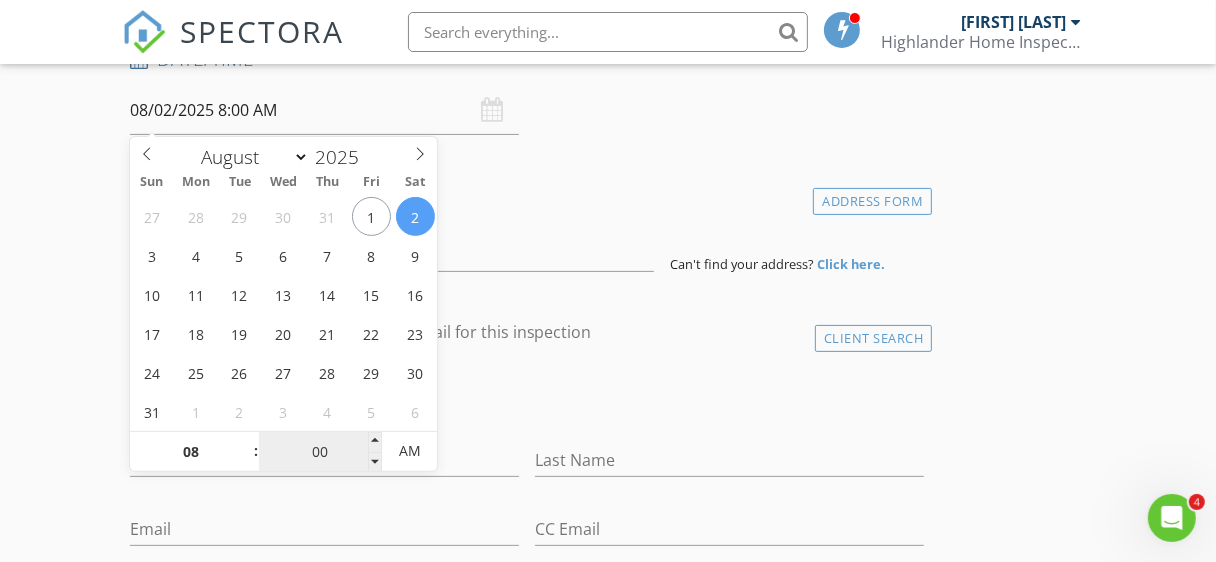 scroll, scrollTop: 400, scrollLeft: 0, axis: vertical 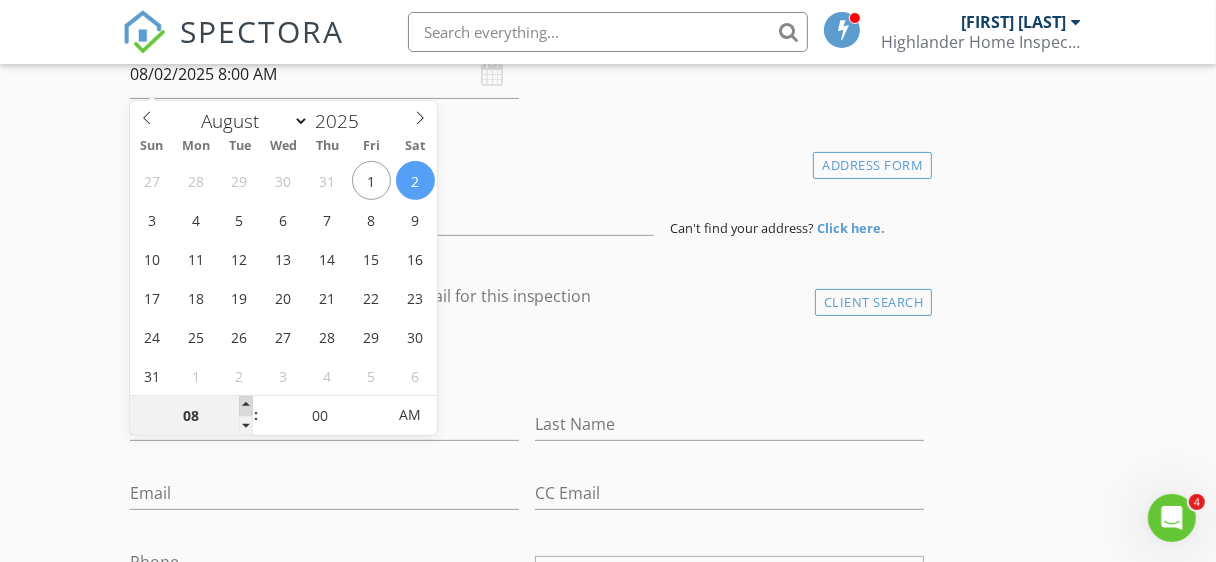 type on "09" 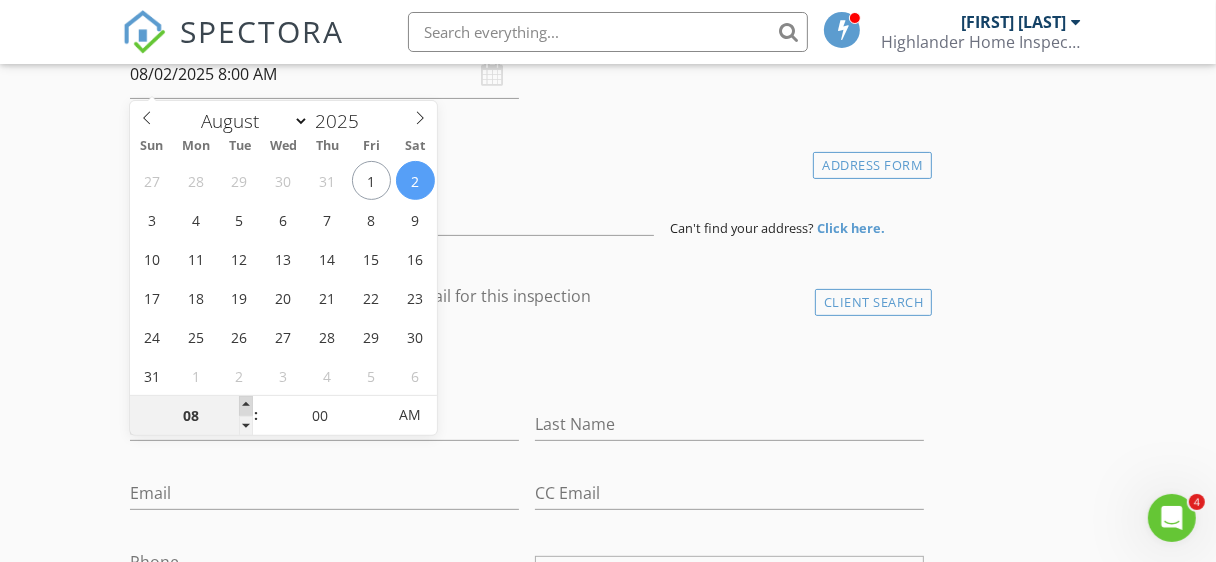type on "08/02/2025 9:00 AM" 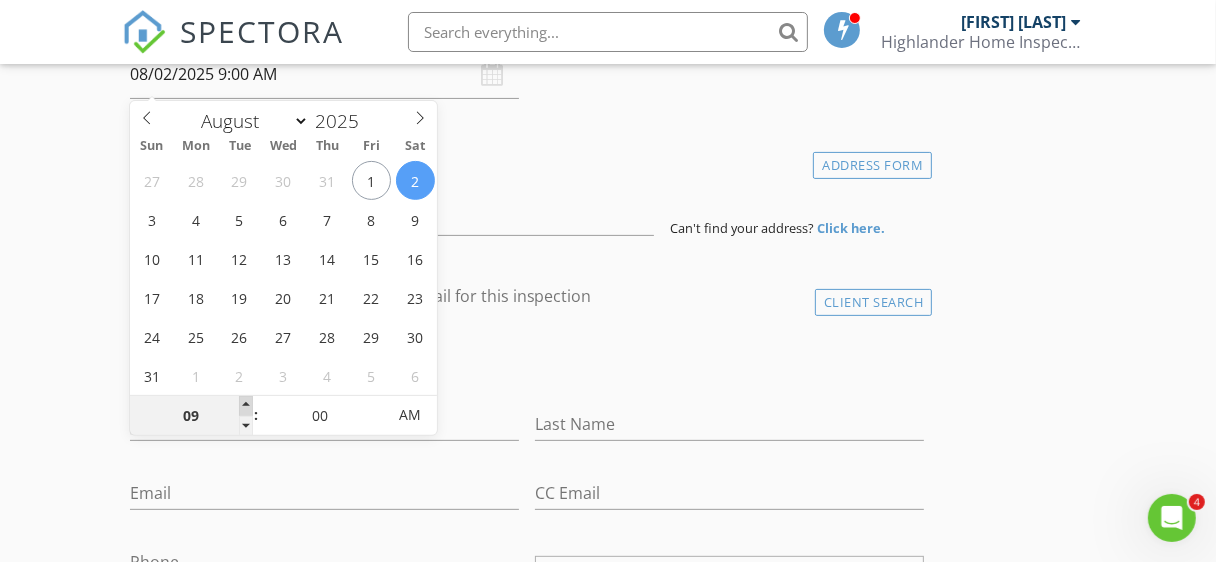 click at bounding box center [246, 406] 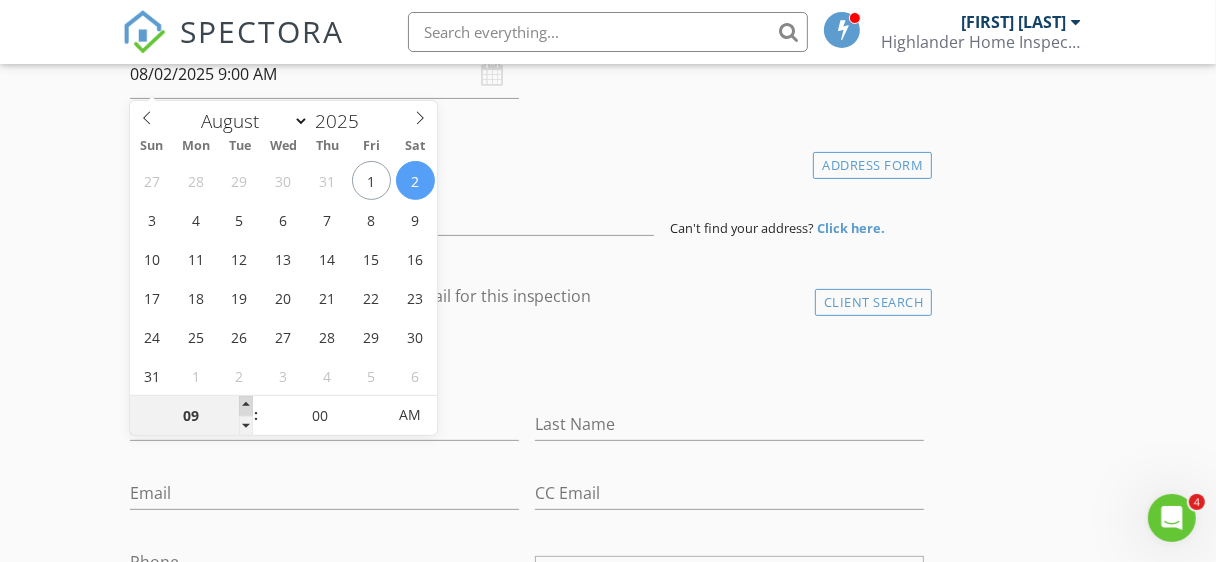 type on "10" 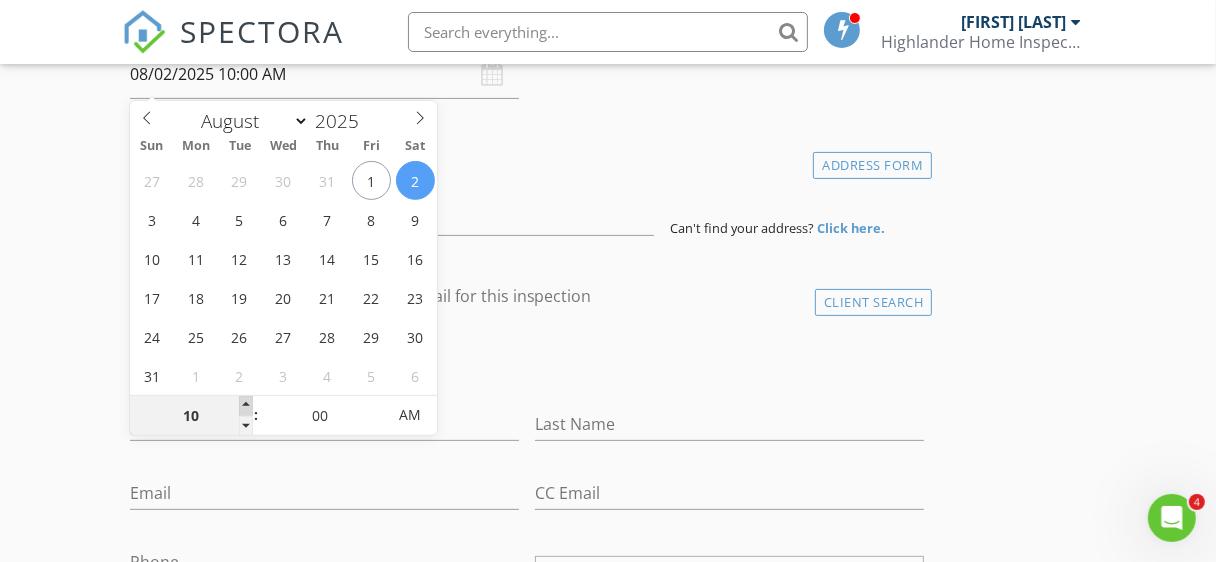 click at bounding box center [246, 406] 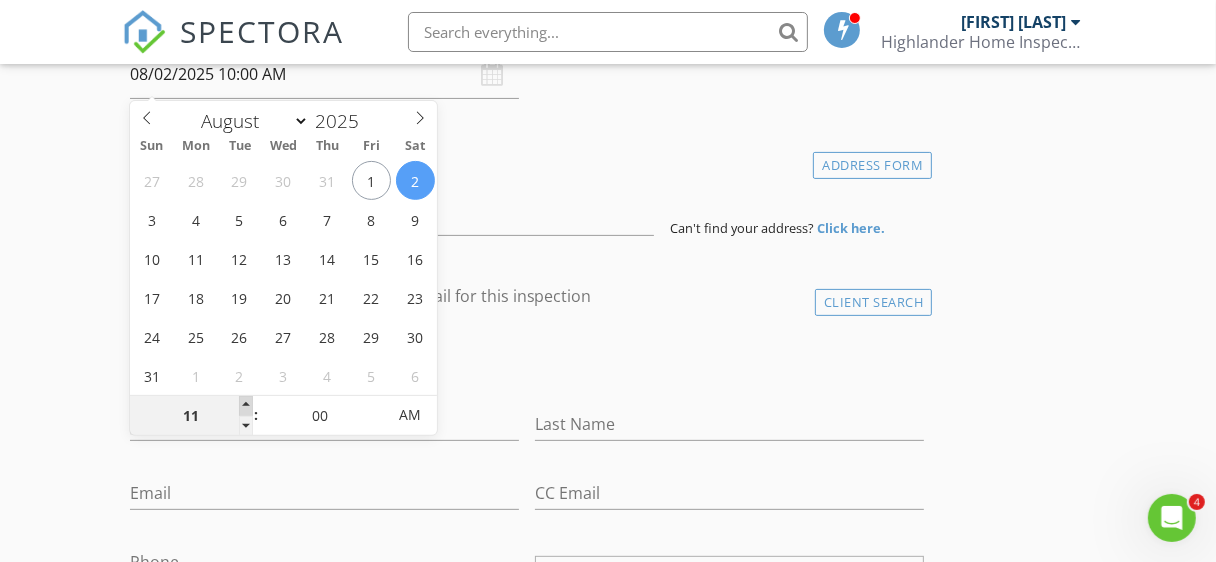 type on "08/02/2025 11:00 AM" 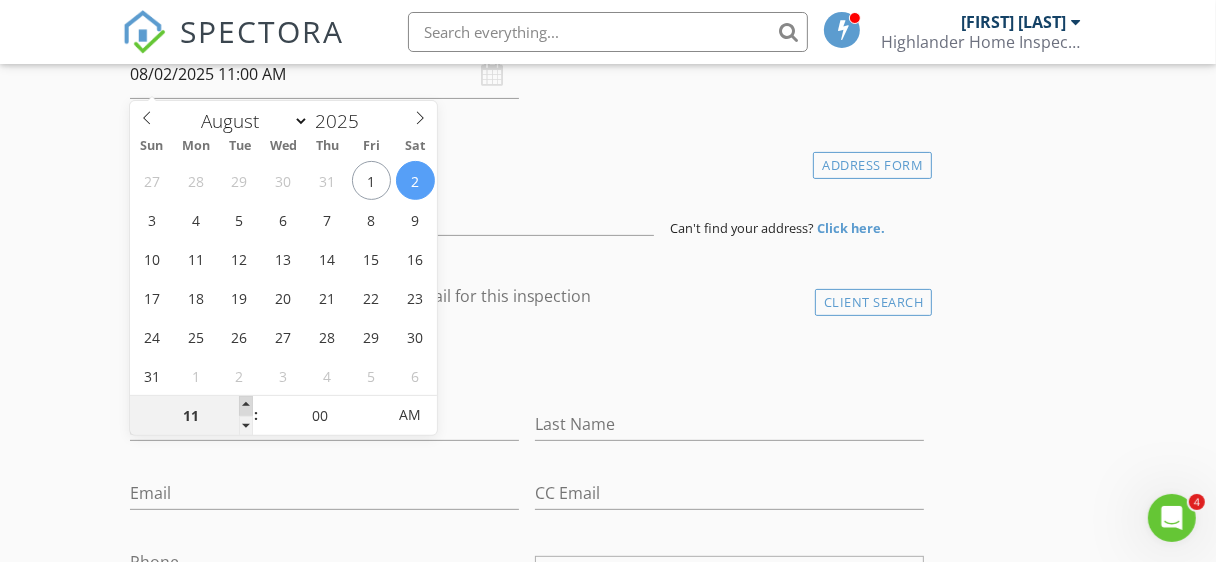 click at bounding box center (246, 406) 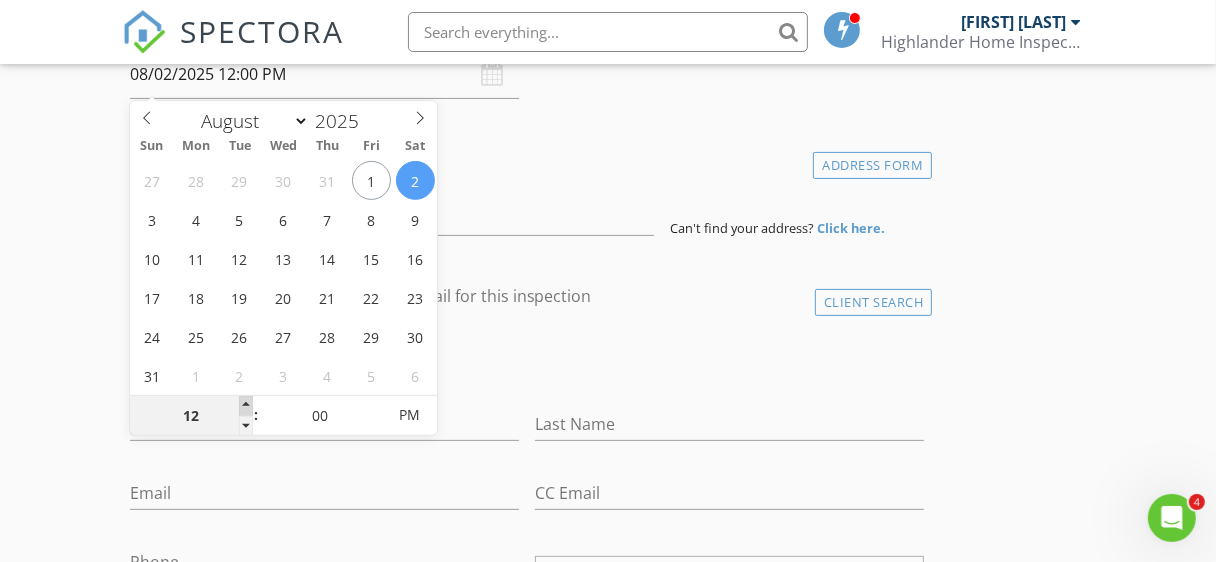 click at bounding box center (246, 406) 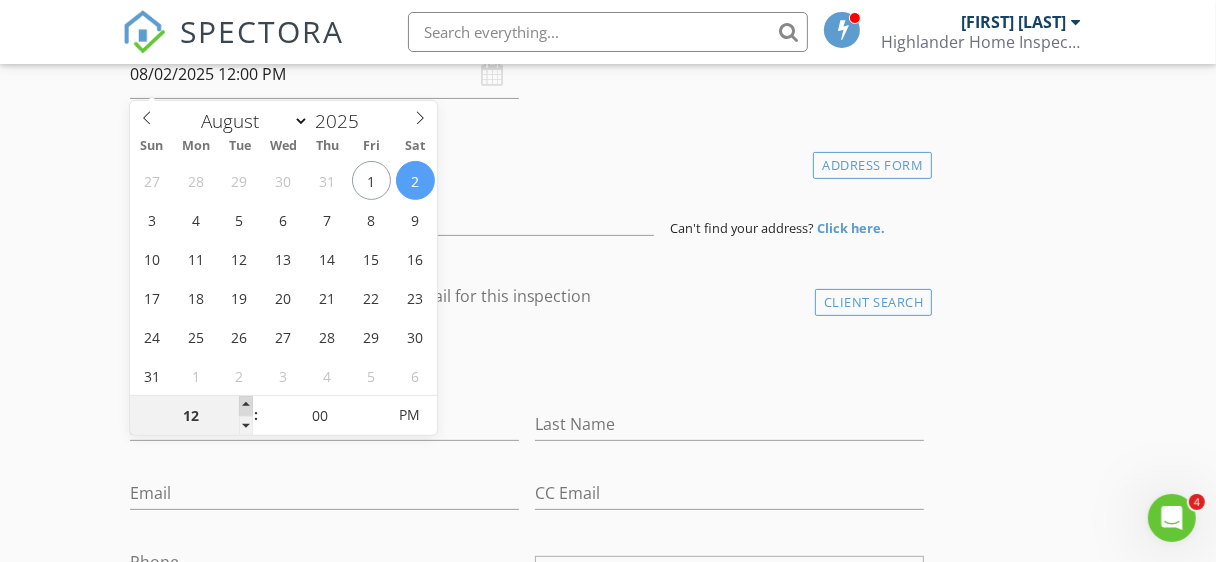 type on "01" 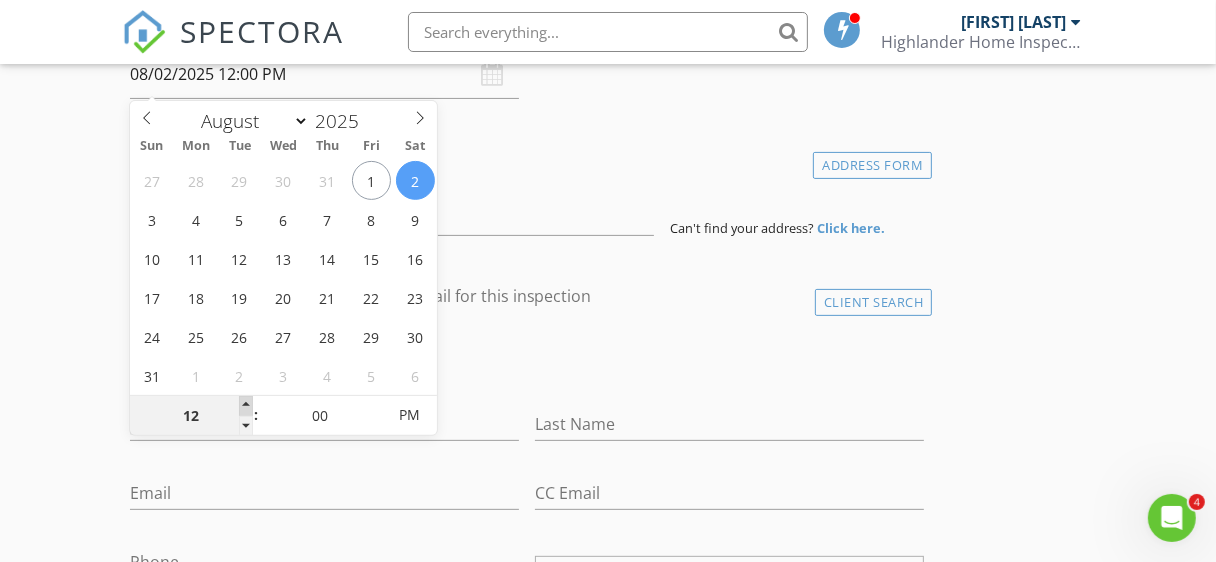 type on "08/02/2025 1:00 PM" 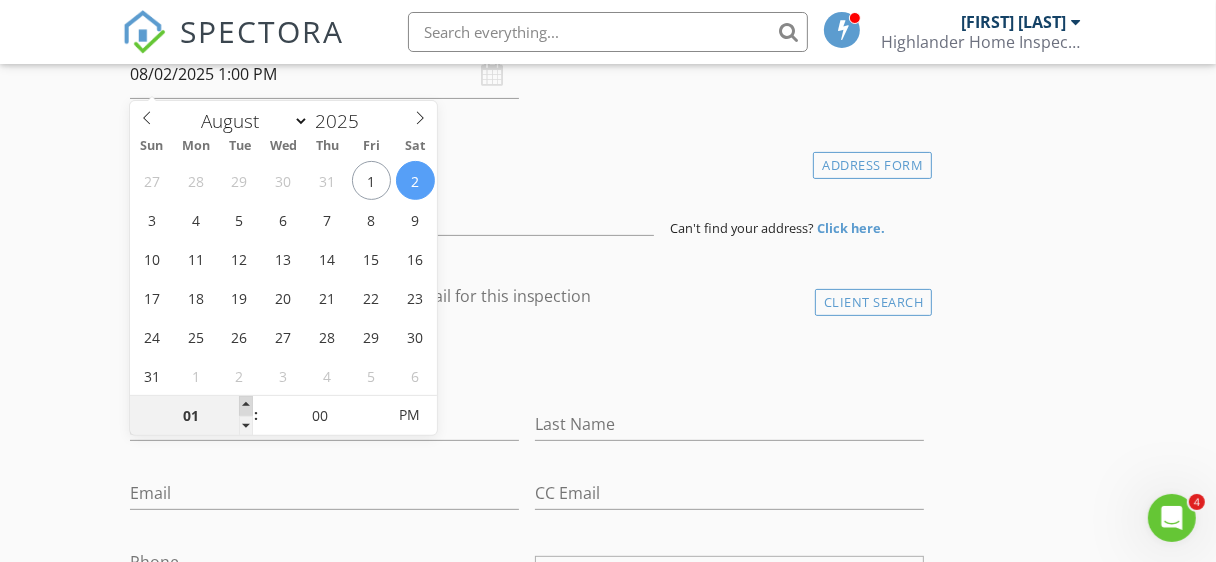 click at bounding box center (246, 406) 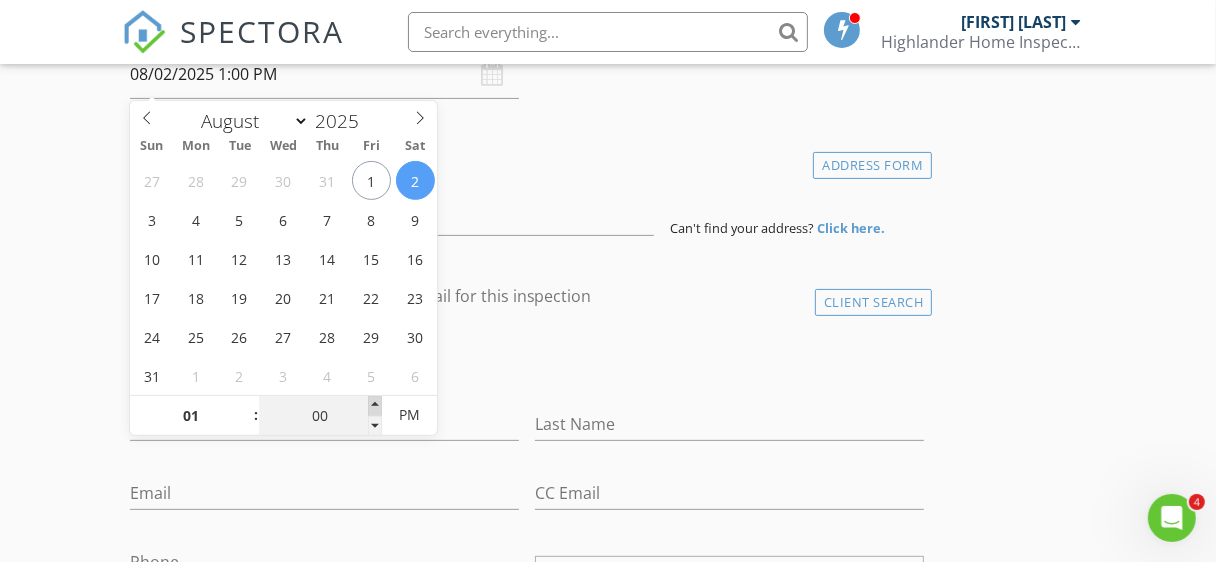 type on "05" 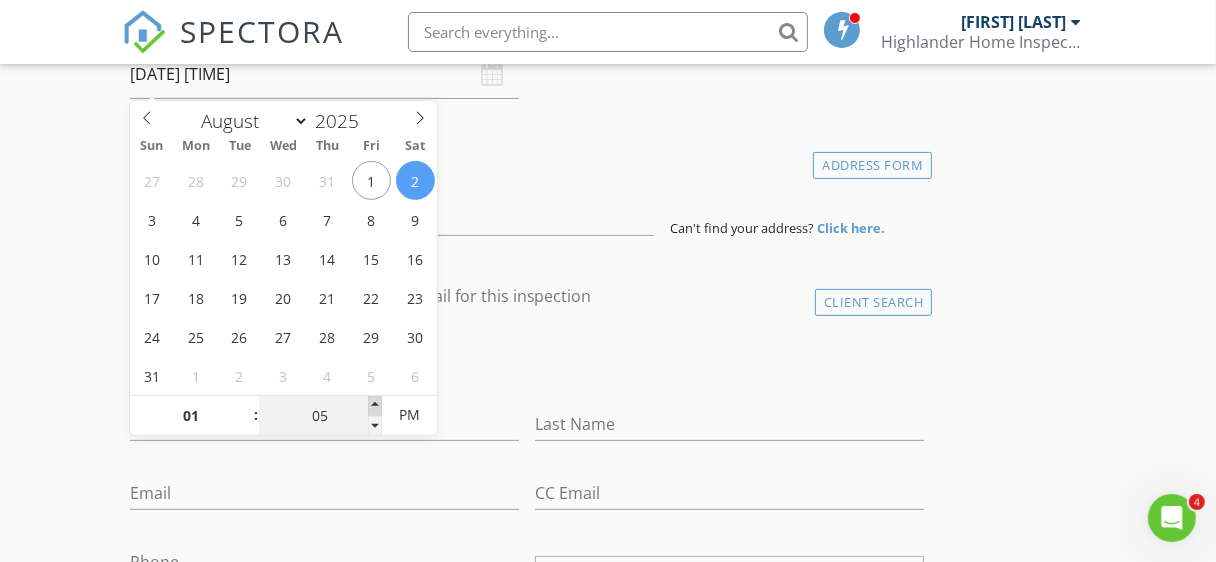 click at bounding box center [375, 406] 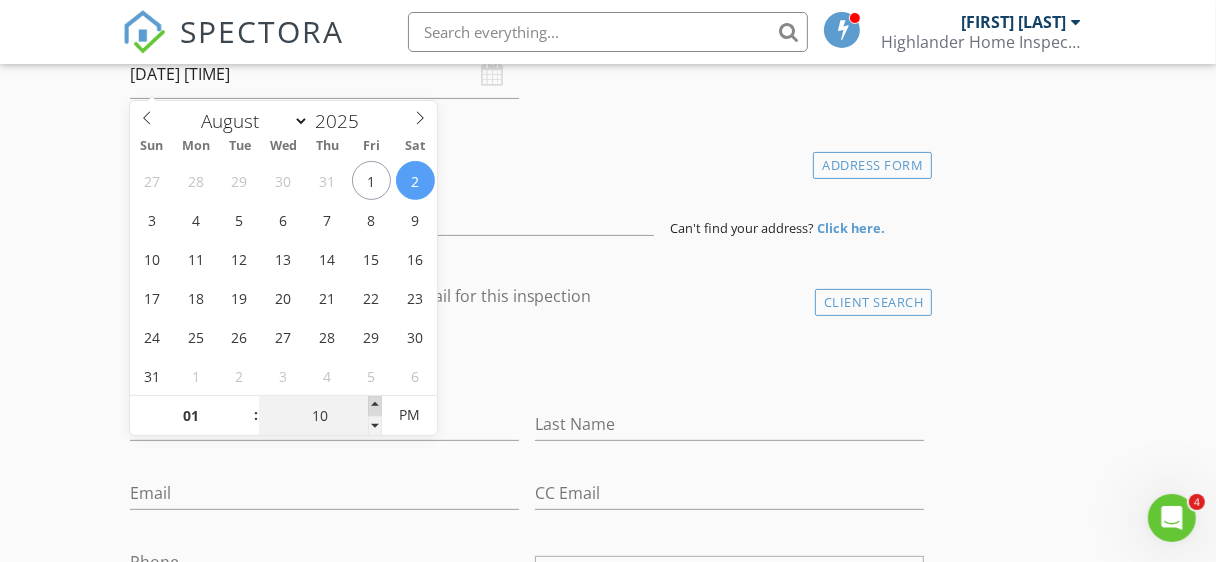 click at bounding box center (375, 406) 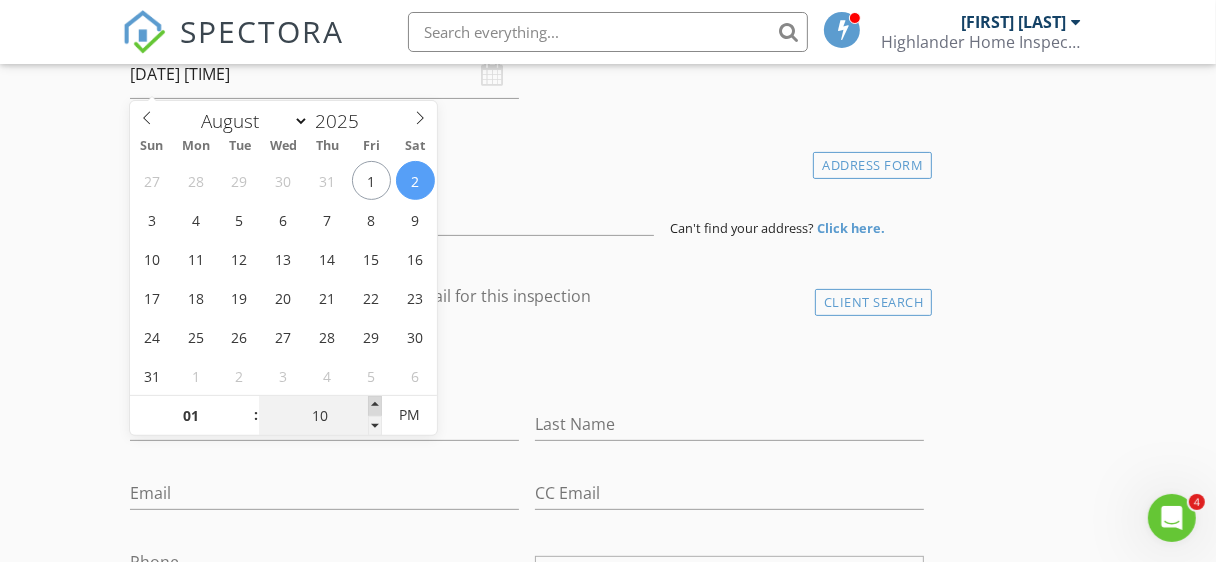 type on "15" 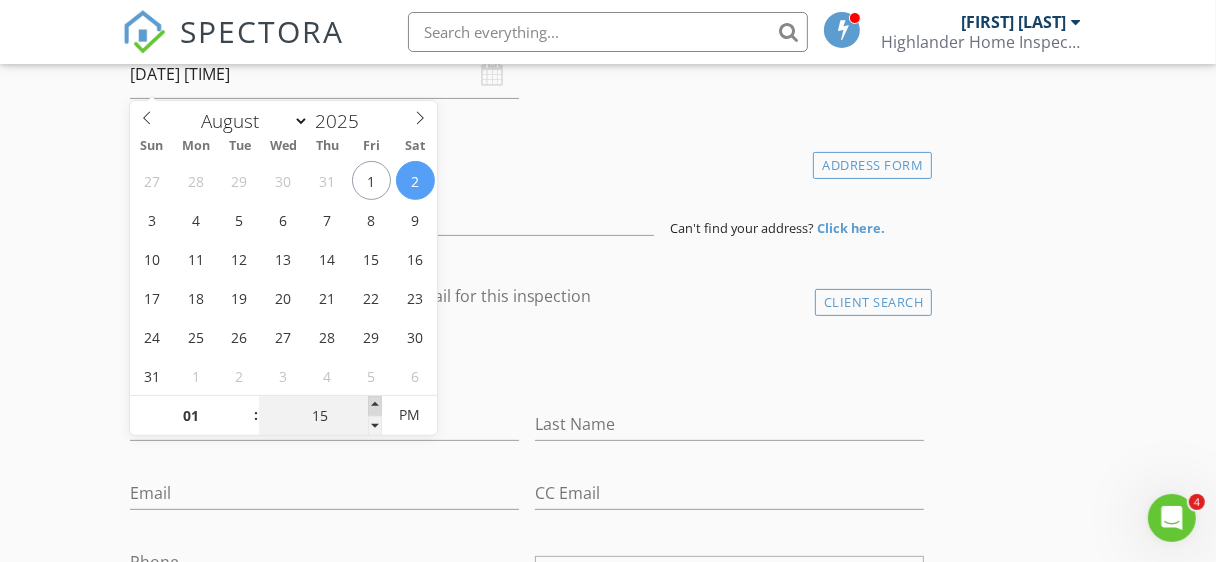 click at bounding box center [375, 406] 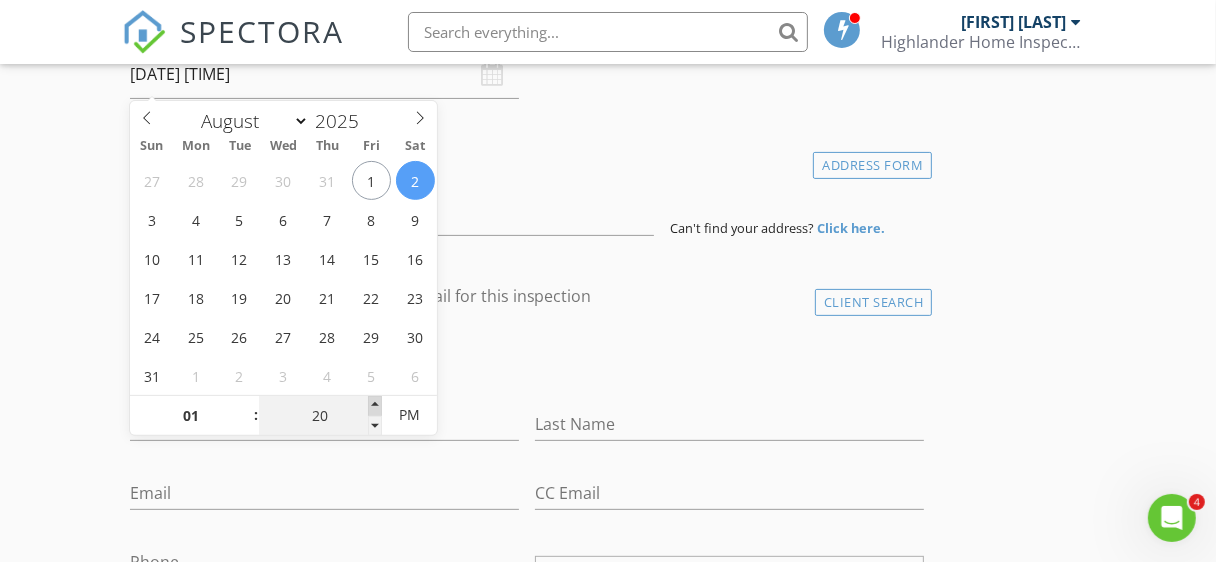 click at bounding box center (375, 406) 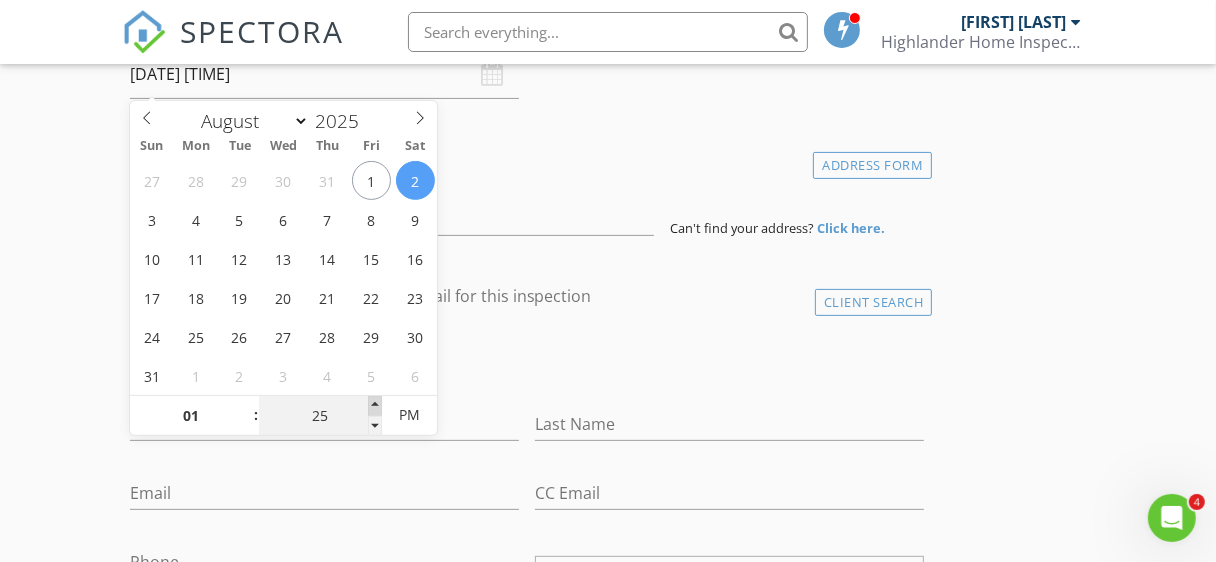 click at bounding box center [375, 406] 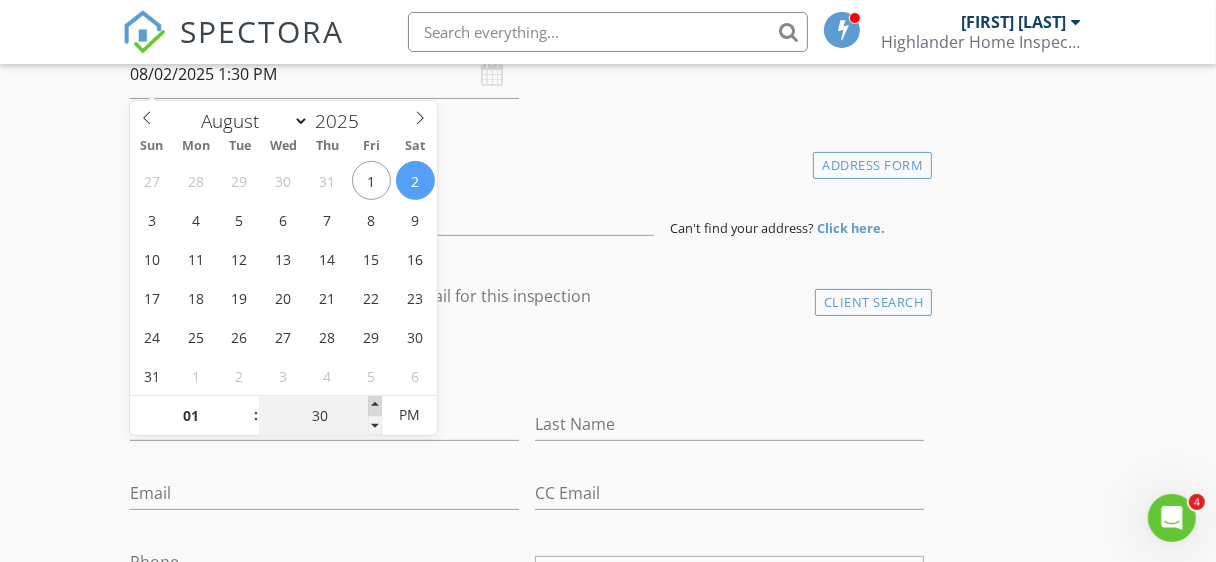 click at bounding box center [375, 406] 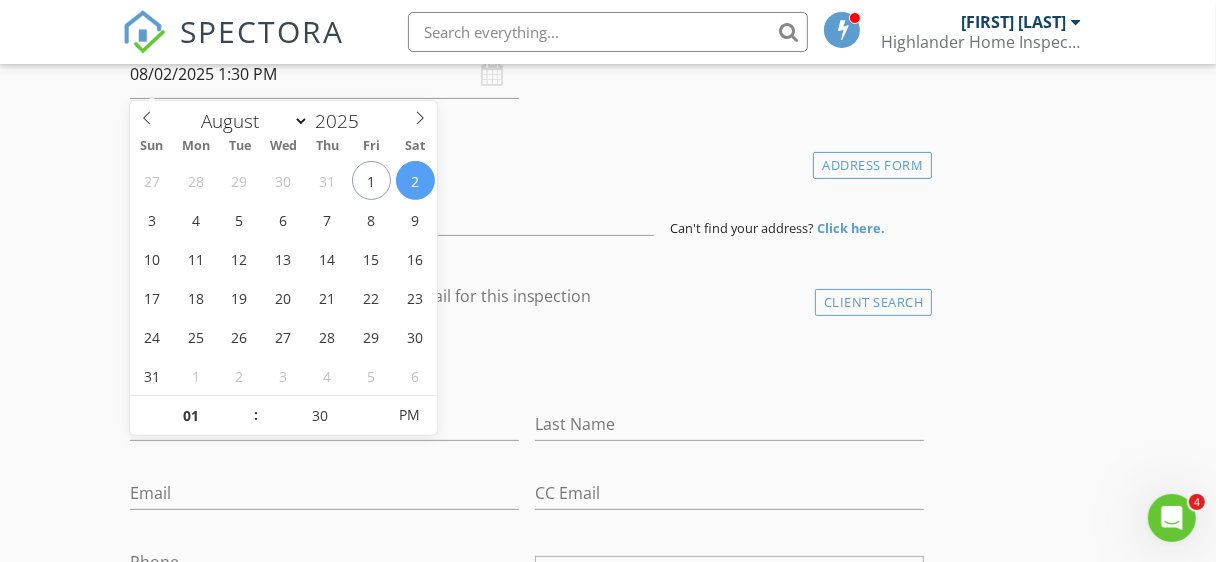 scroll, scrollTop: 500, scrollLeft: 0, axis: vertical 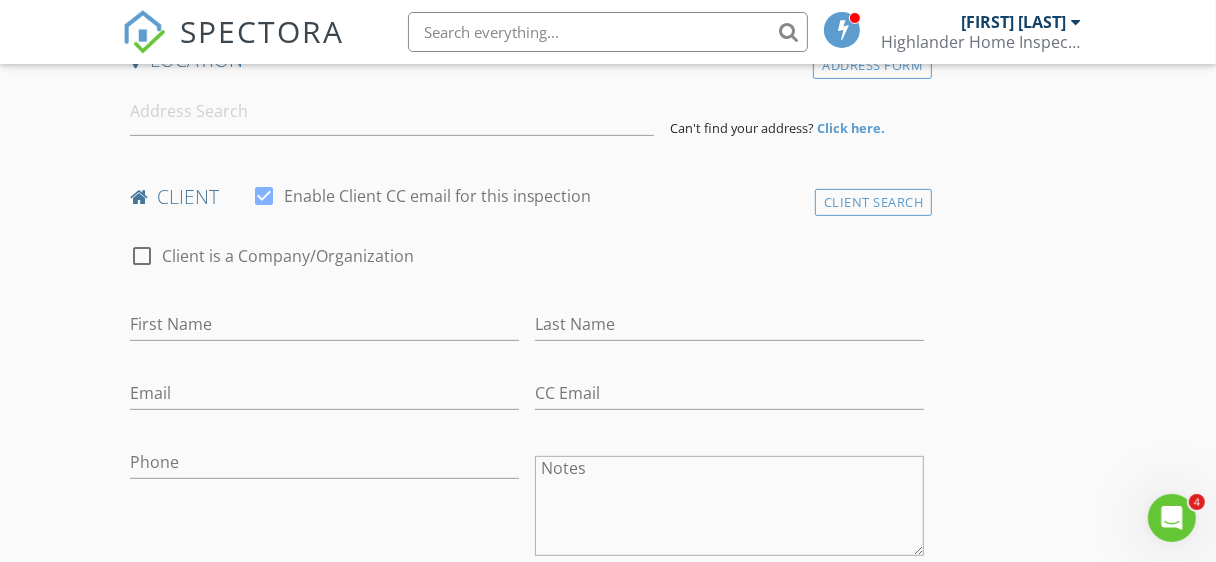click on "check_box_outline_blank Client is a Company/Organization" at bounding box center (527, 266) 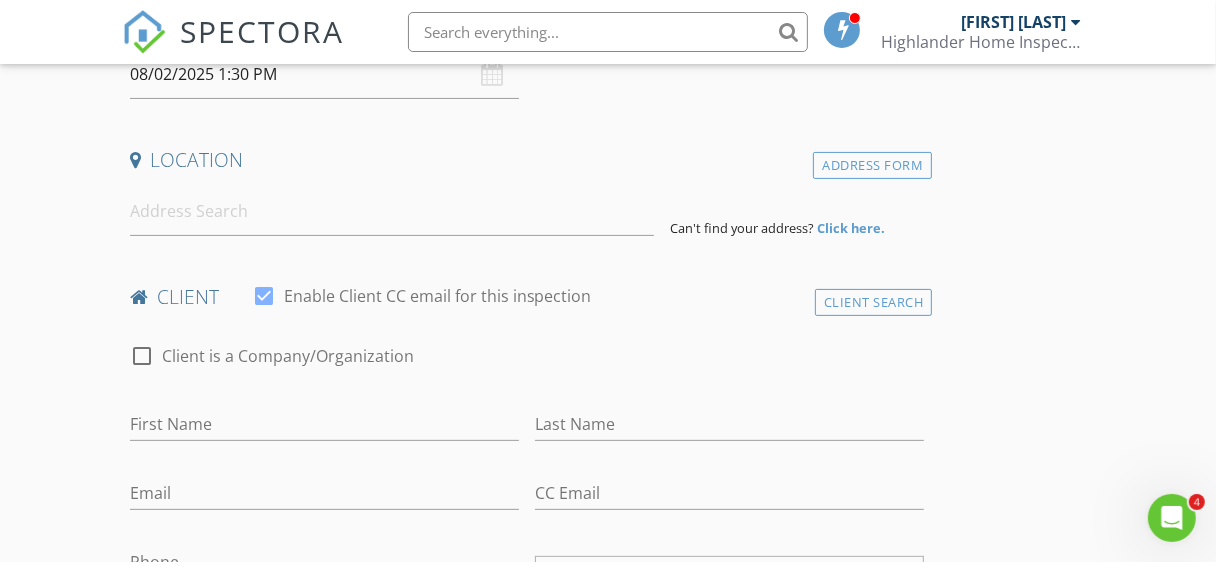 scroll, scrollTop: 300, scrollLeft: 0, axis: vertical 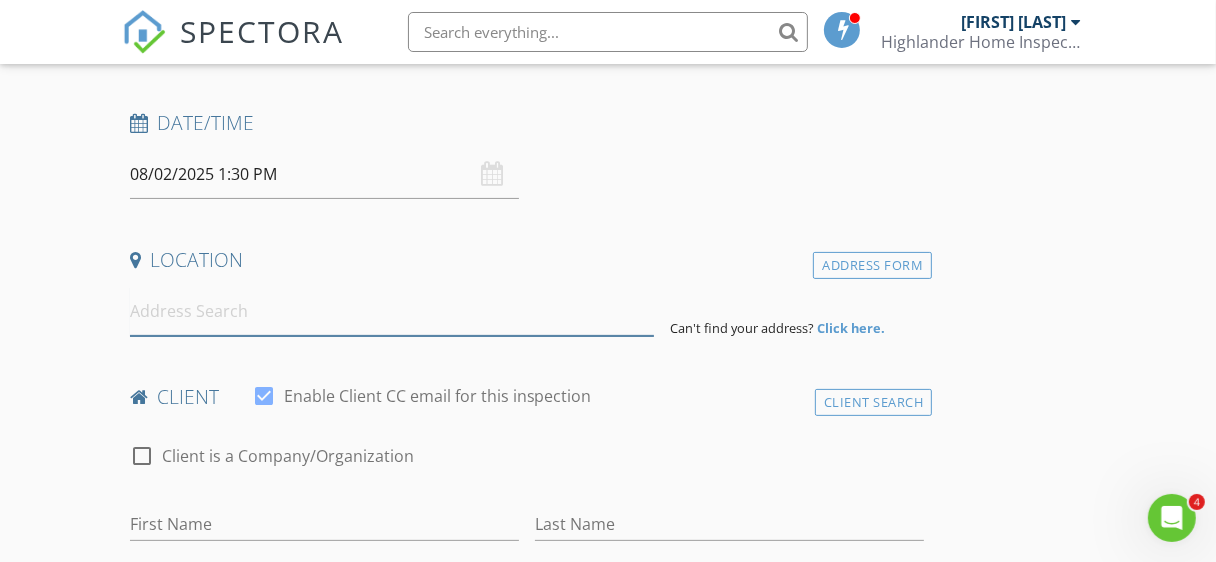 click at bounding box center (392, 311) 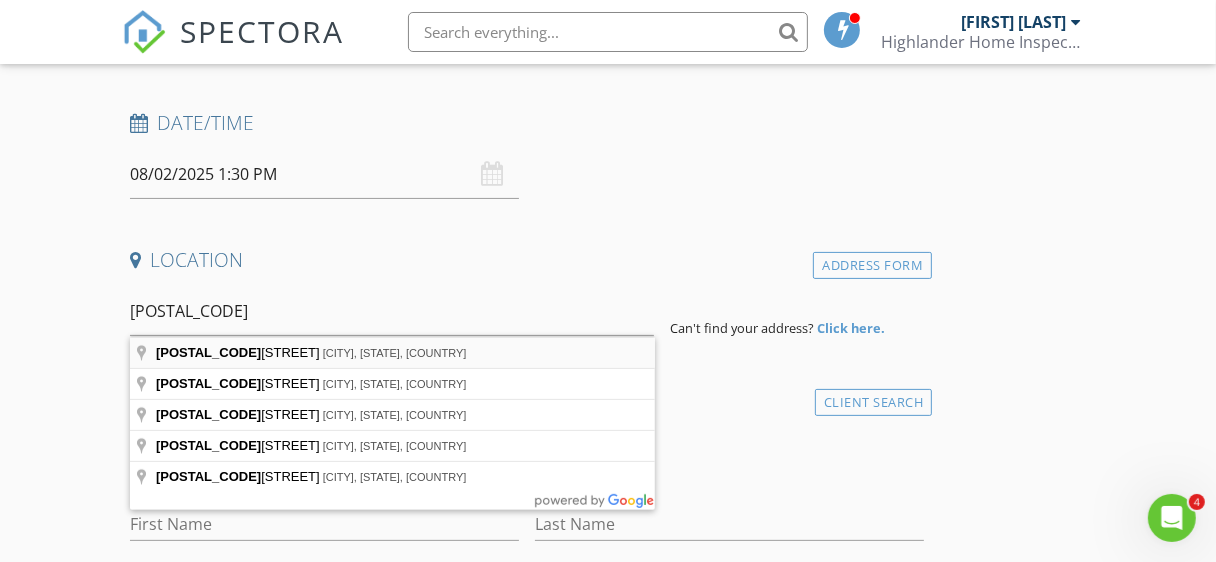 type on "43801 Timberbrooke Place, Ashburn, VA, USA" 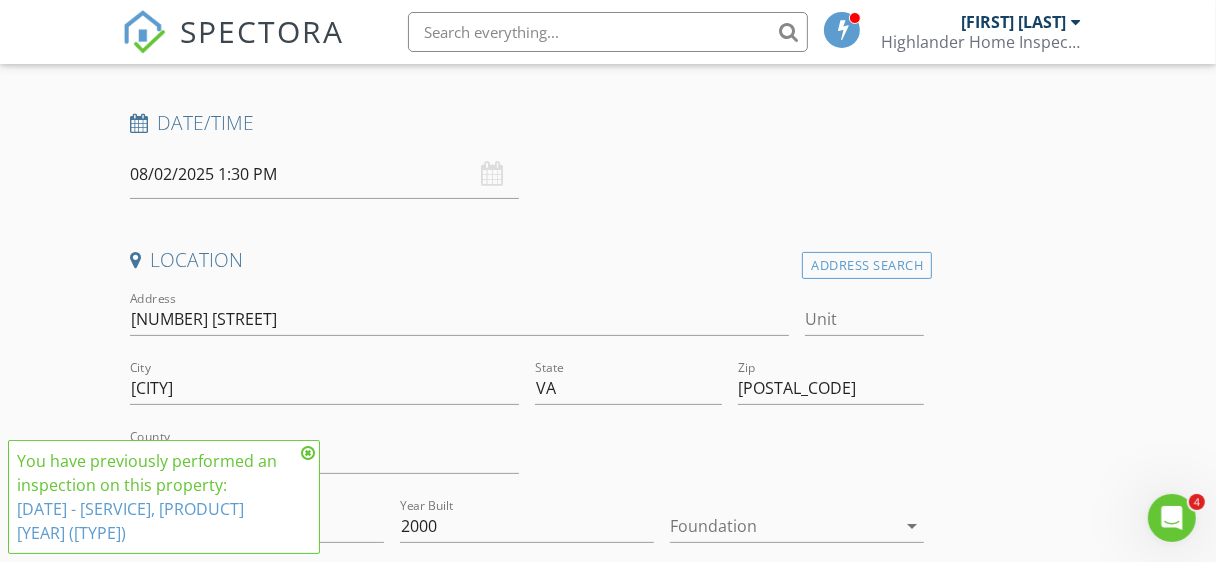 scroll, scrollTop: 400, scrollLeft: 0, axis: vertical 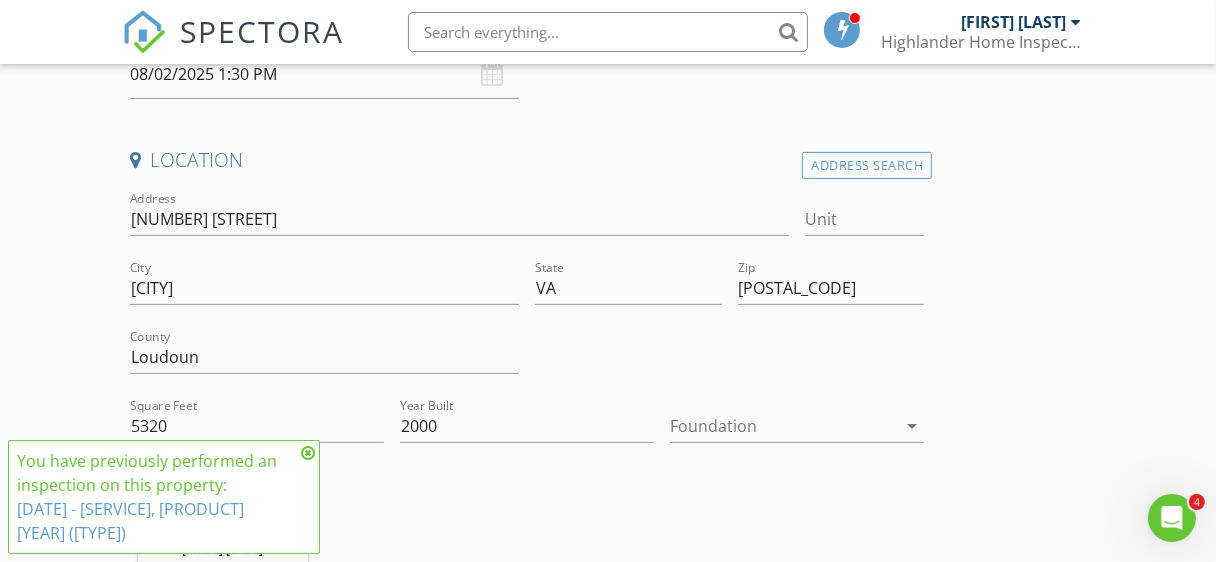click at bounding box center [308, 453] 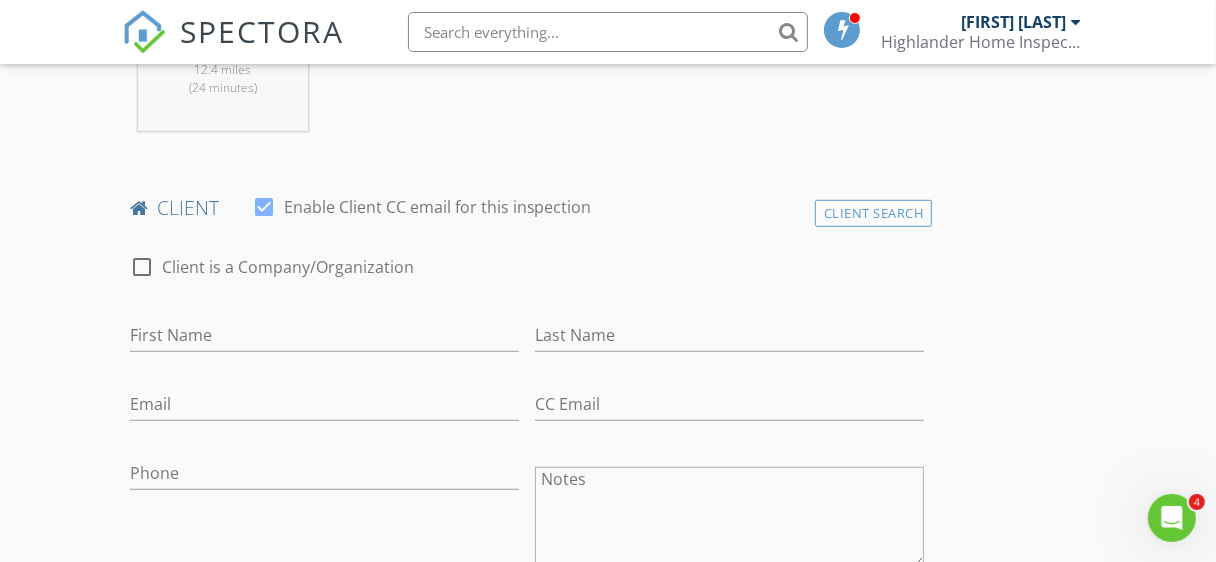 scroll, scrollTop: 900, scrollLeft: 0, axis: vertical 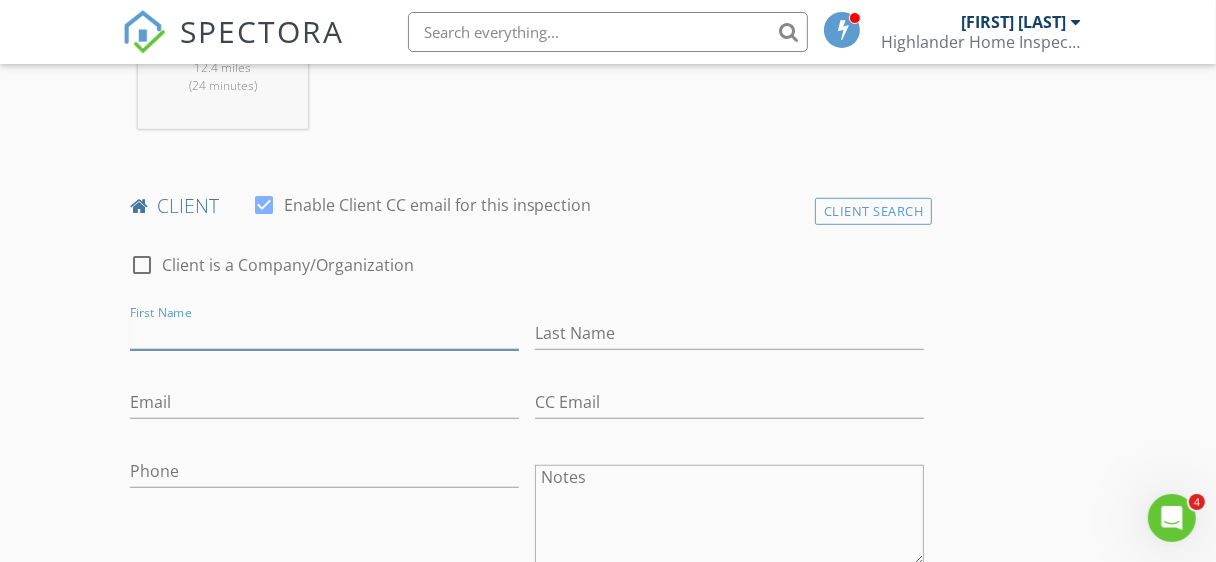 click on "First Name" at bounding box center [324, 333] 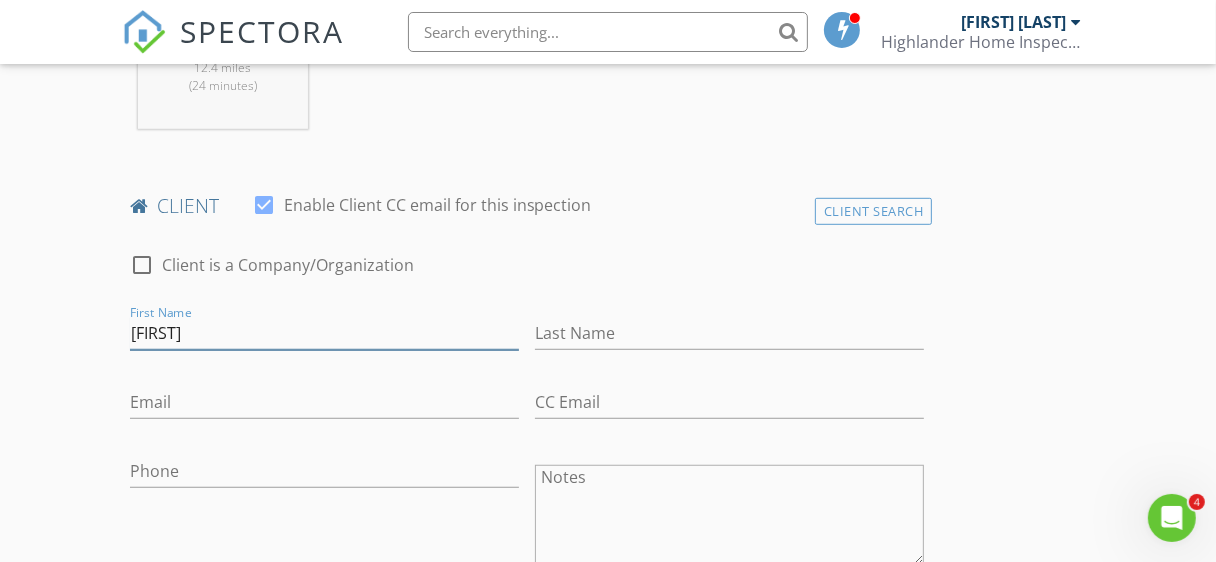 type on "Karim" 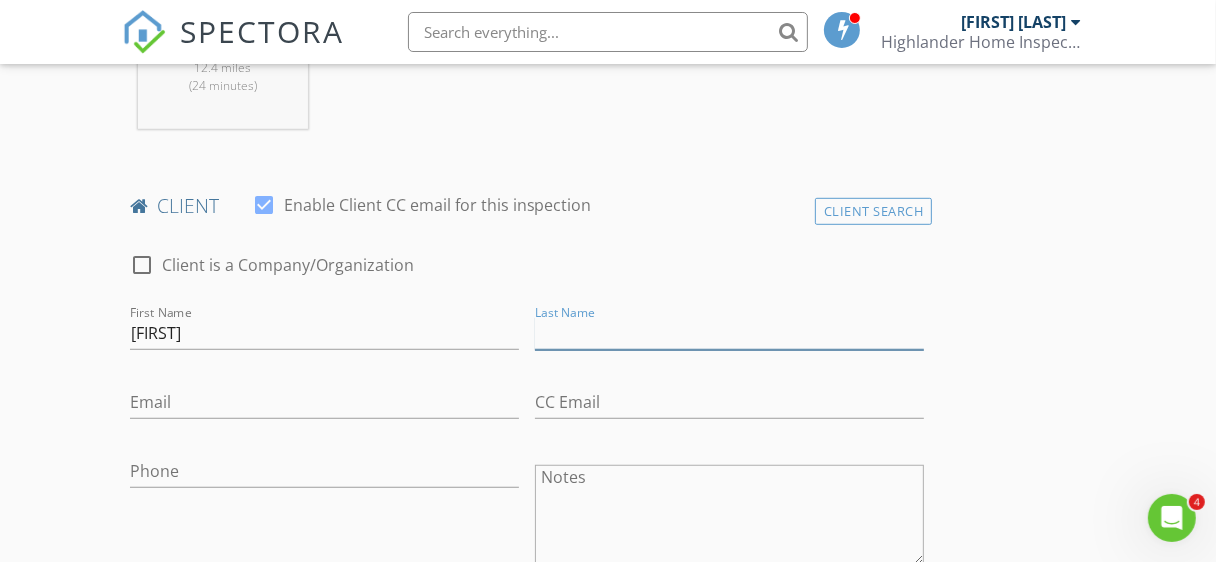 click on "Last Name" at bounding box center [729, 333] 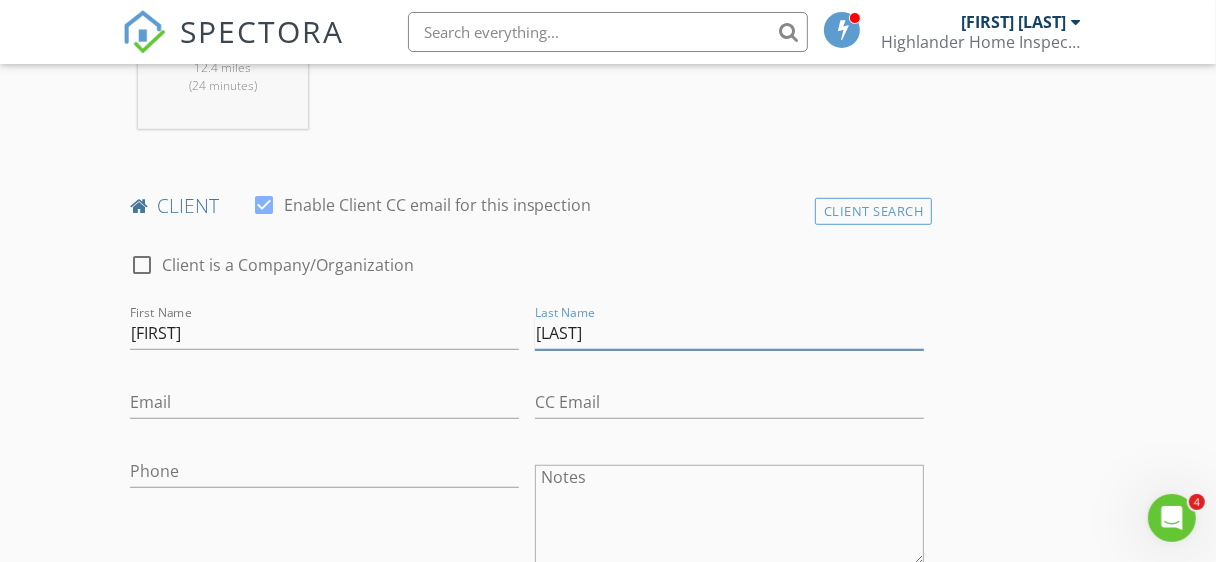 type on "Faraj" 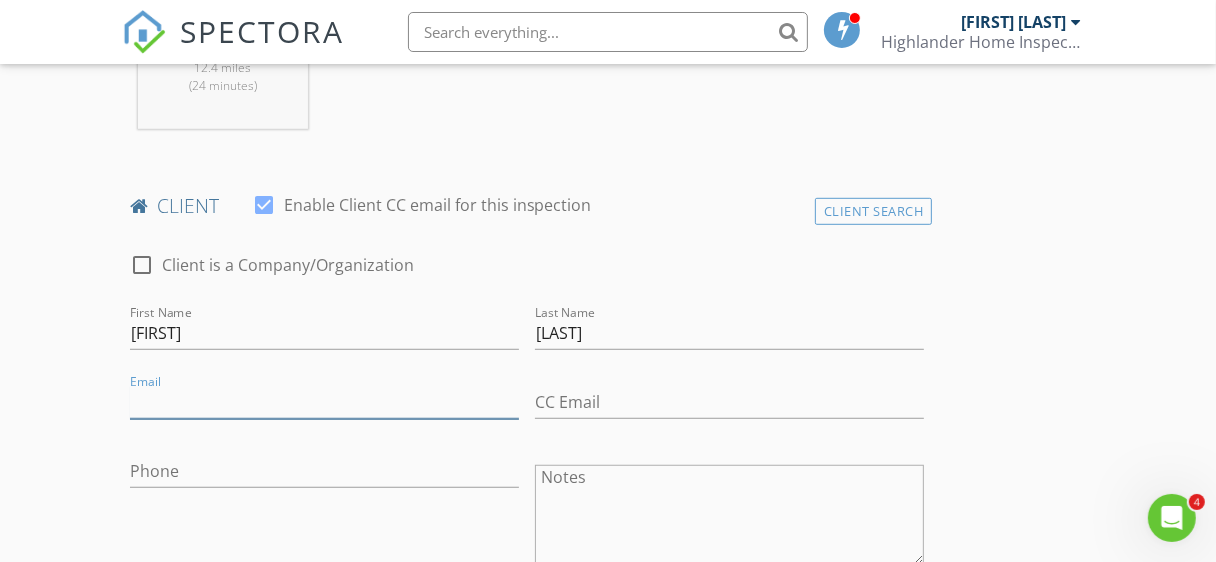 click on "Email" at bounding box center [324, 402] 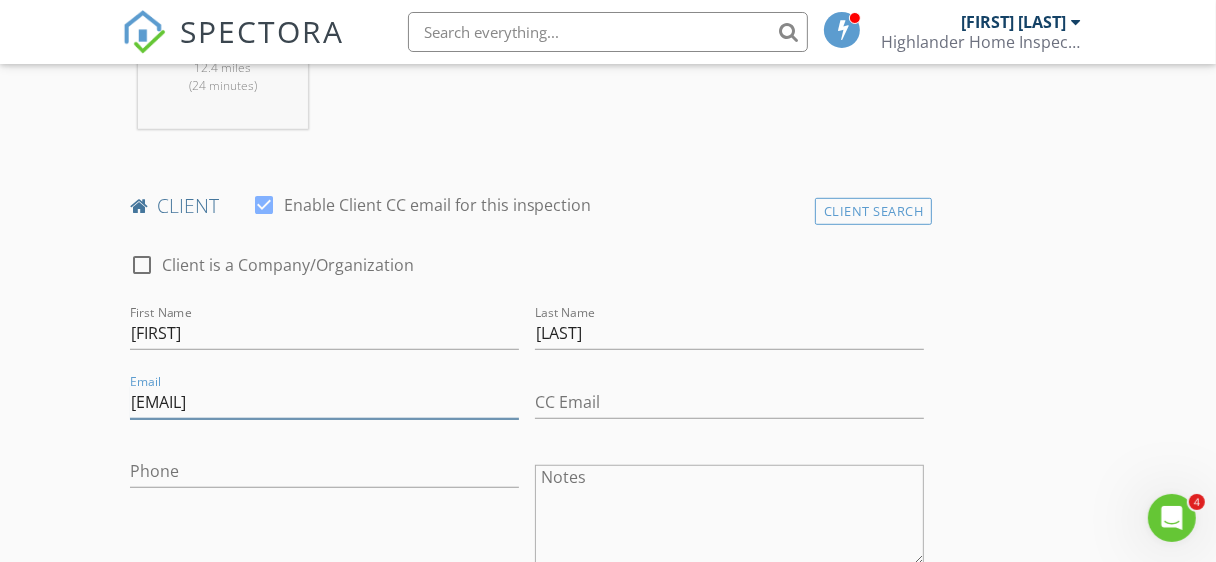 type on "majanclinic1@yahoo.com" 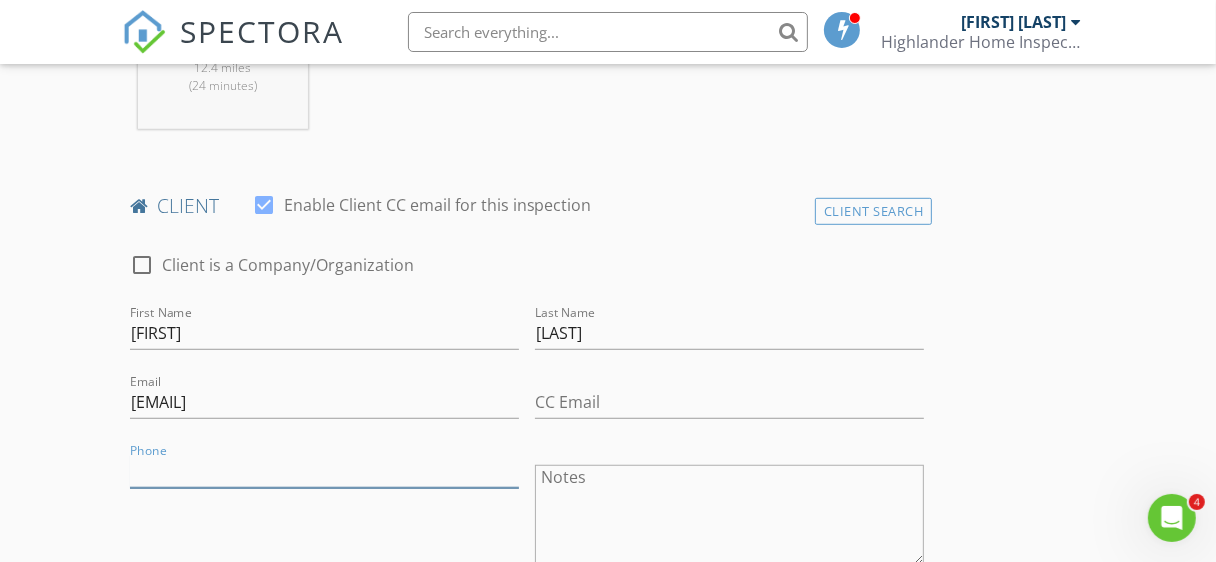 click on "Phone" at bounding box center [324, 471] 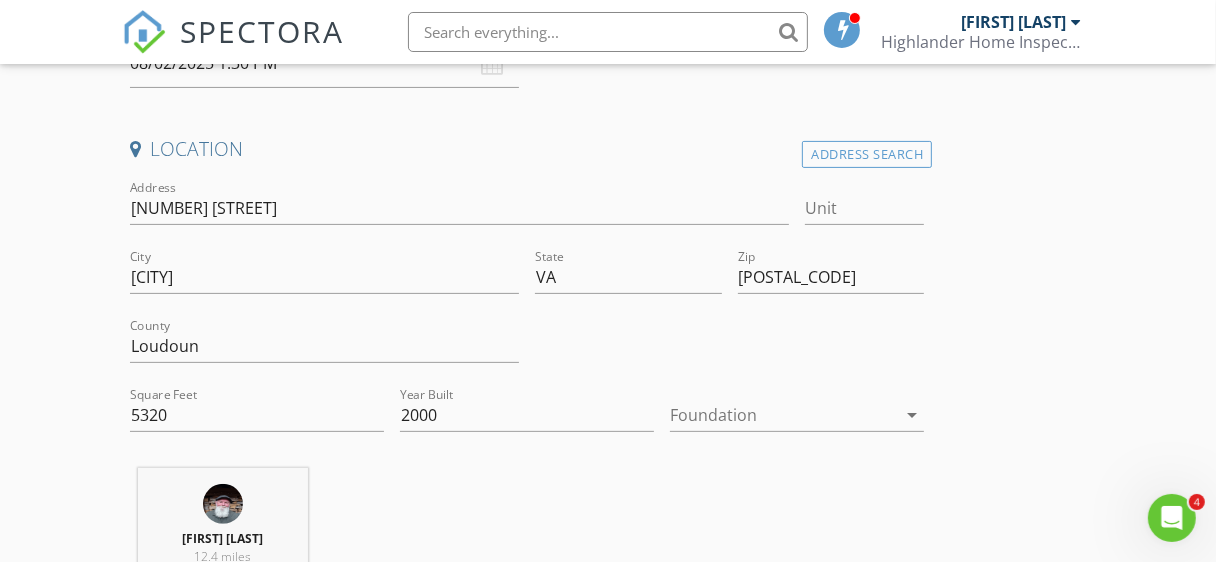 scroll, scrollTop: 400, scrollLeft: 0, axis: vertical 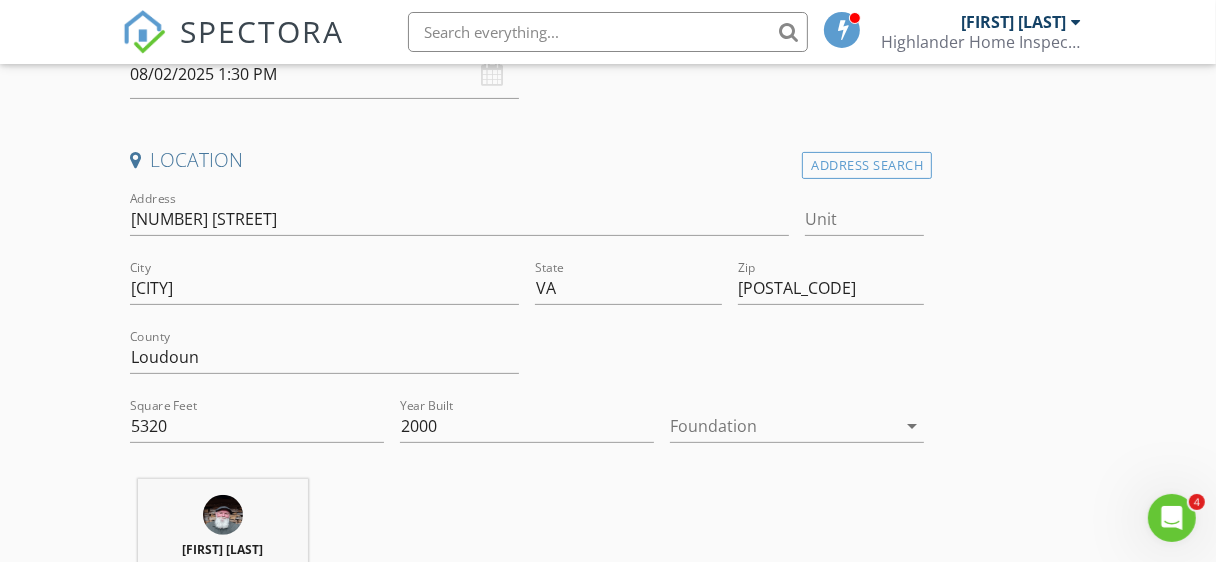 type on "202-699-9788" 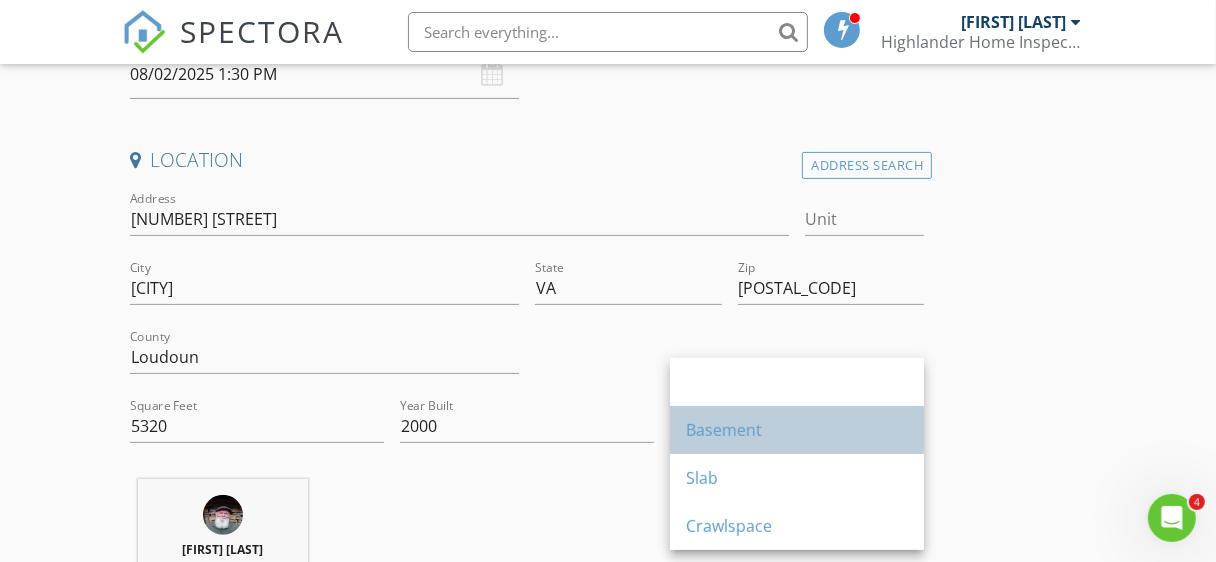 click on "Basement" at bounding box center [797, 430] 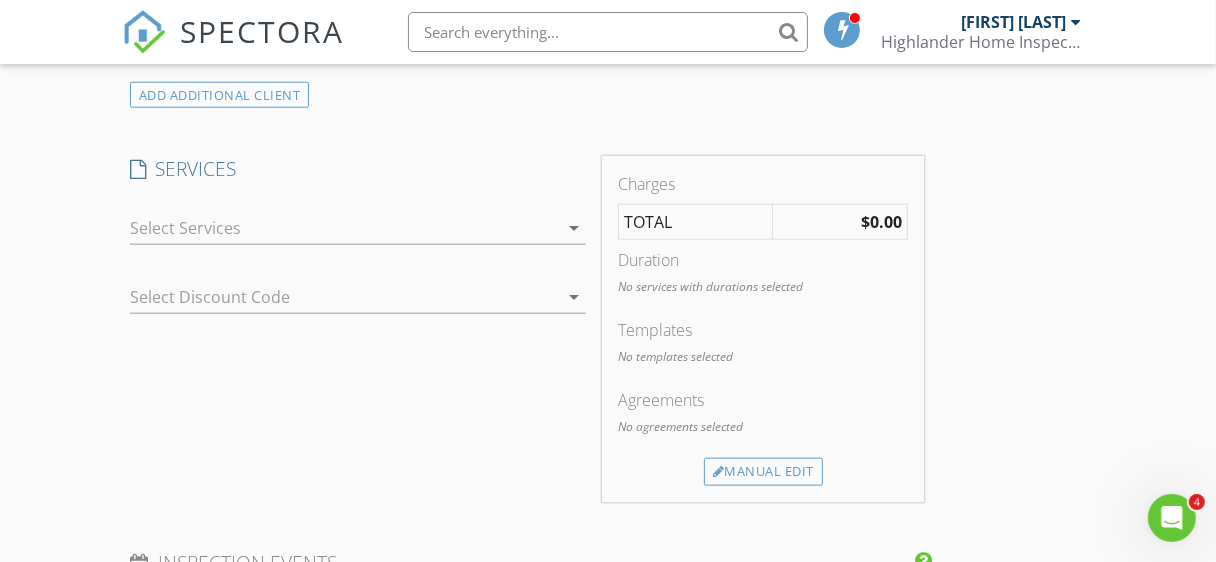 scroll, scrollTop: 1600, scrollLeft: 0, axis: vertical 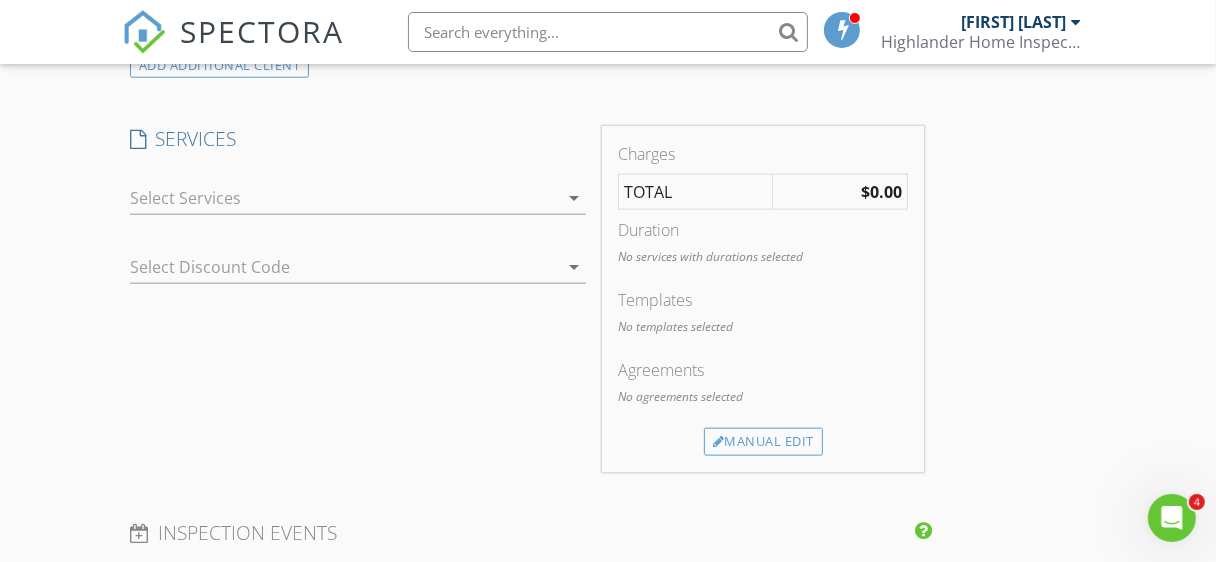click on "arrow_drop_down" at bounding box center (574, 198) 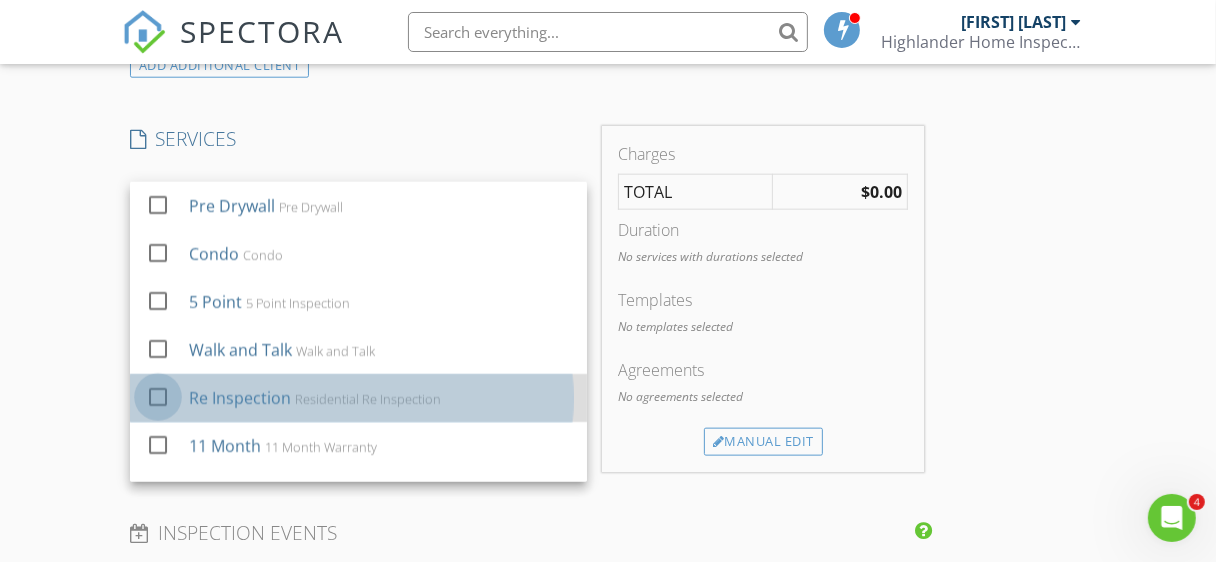 click at bounding box center (158, 397) 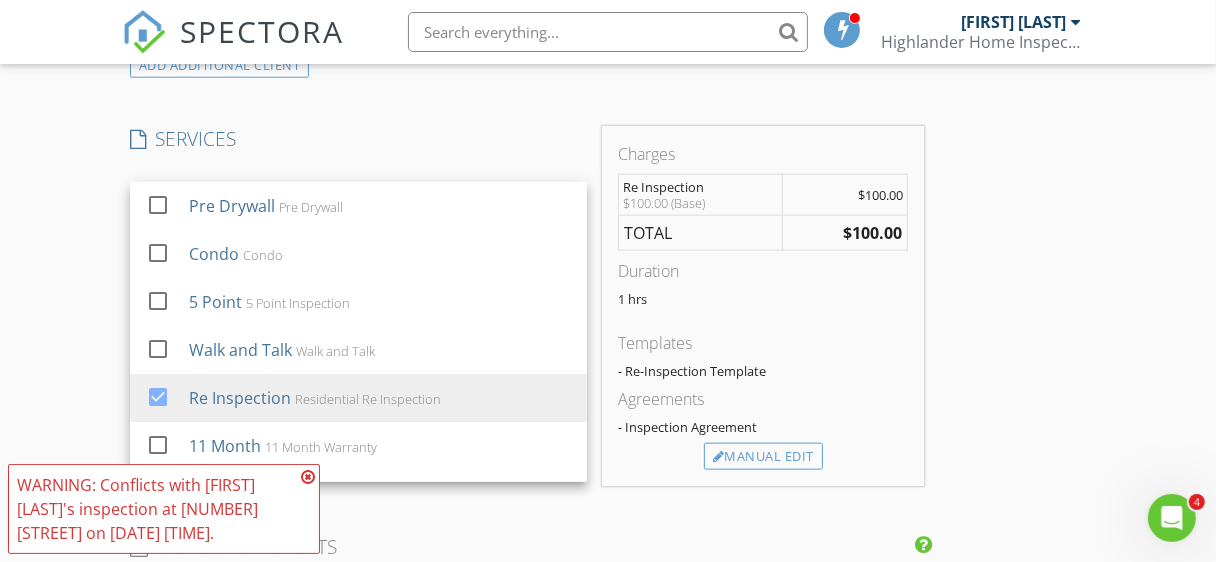 click at bounding box center [308, 477] 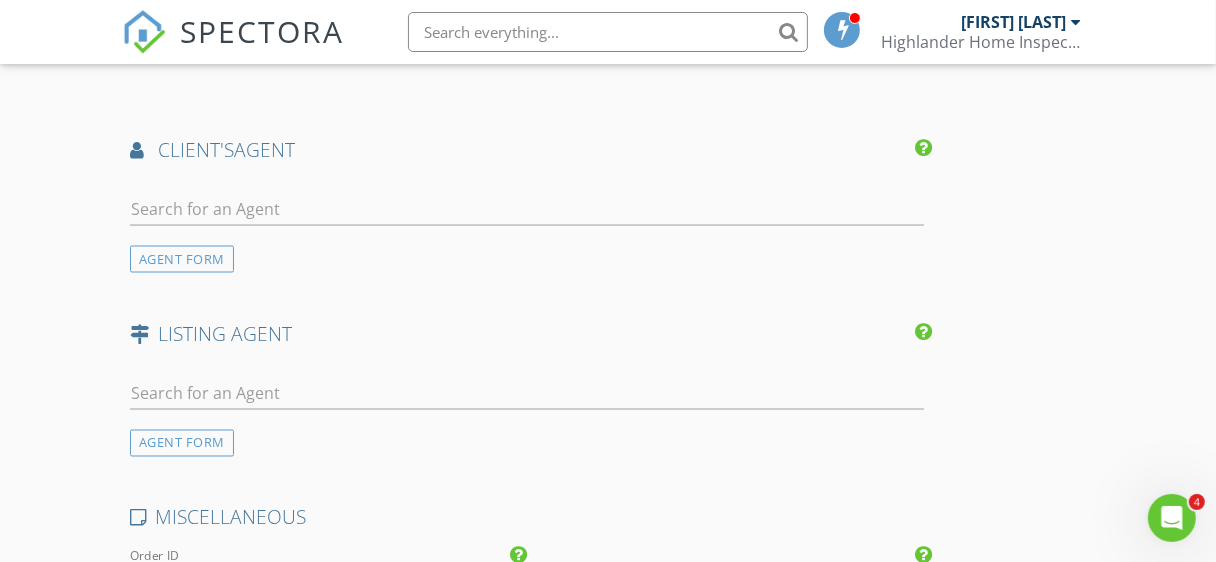 scroll, scrollTop: 2400, scrollLeft: 0, axis: vertical 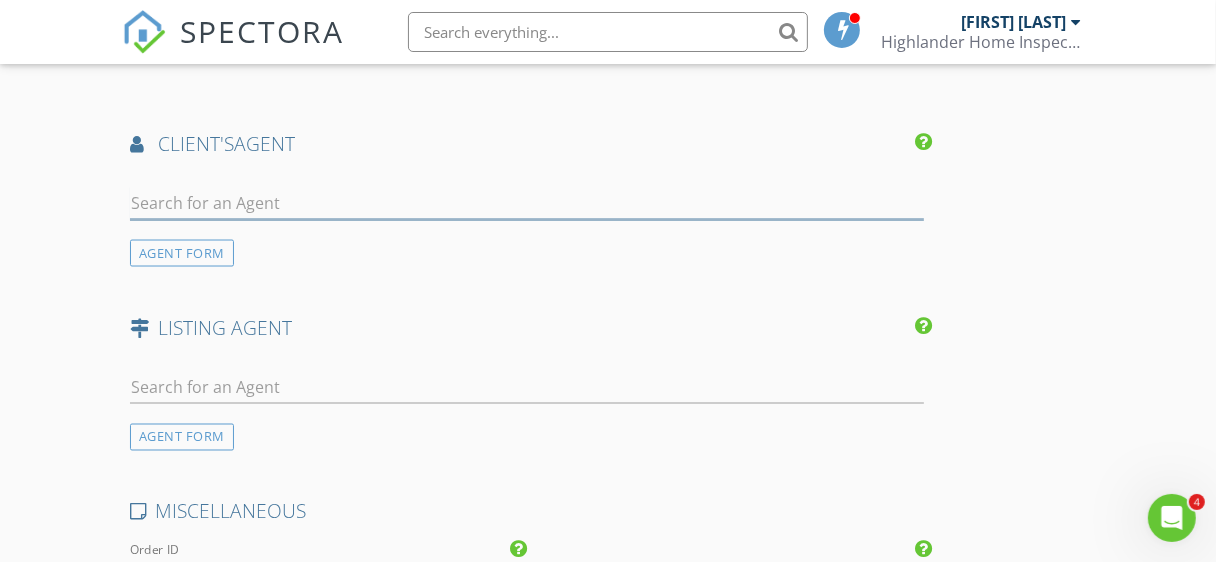 click at bounding box center (527, 203) 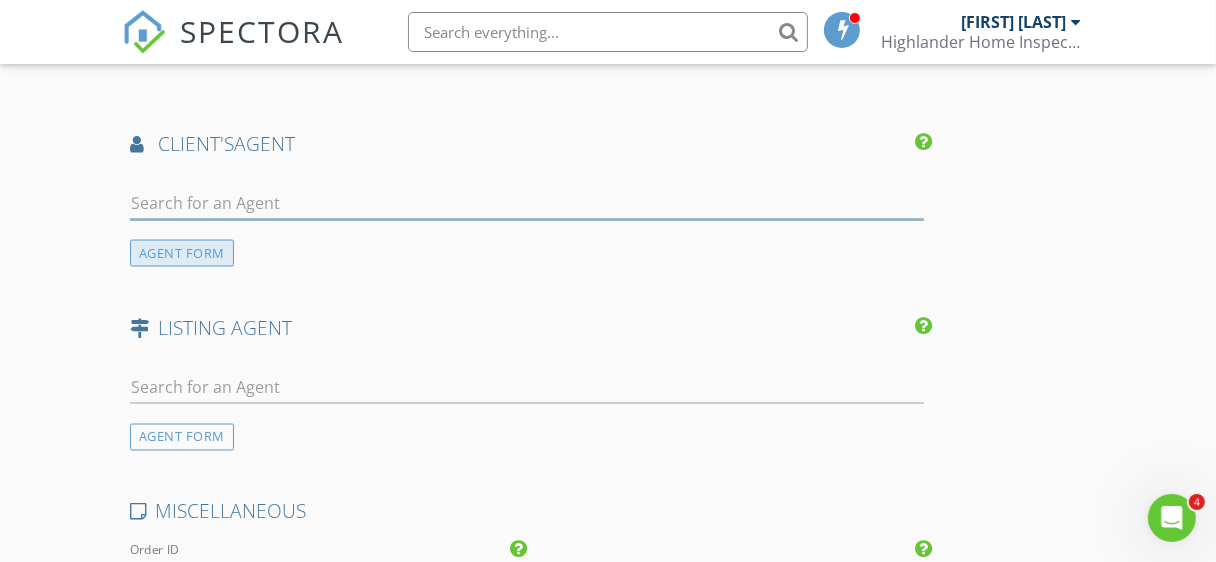 type on "Amaal Sami" 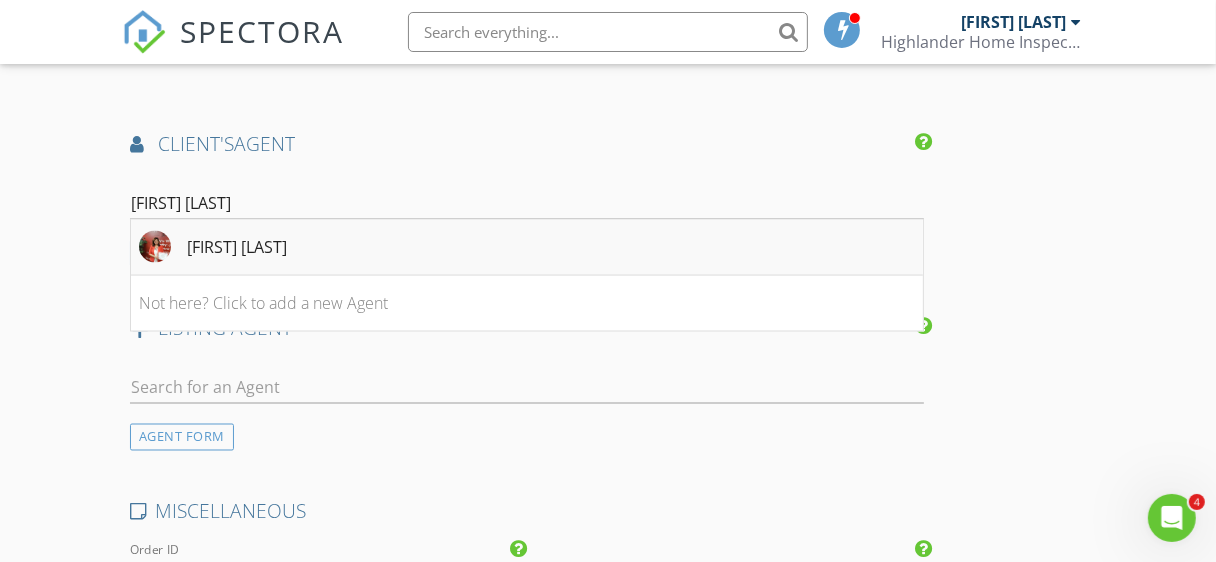 click on "Amaal Sami" at bounding box center [237, 247] 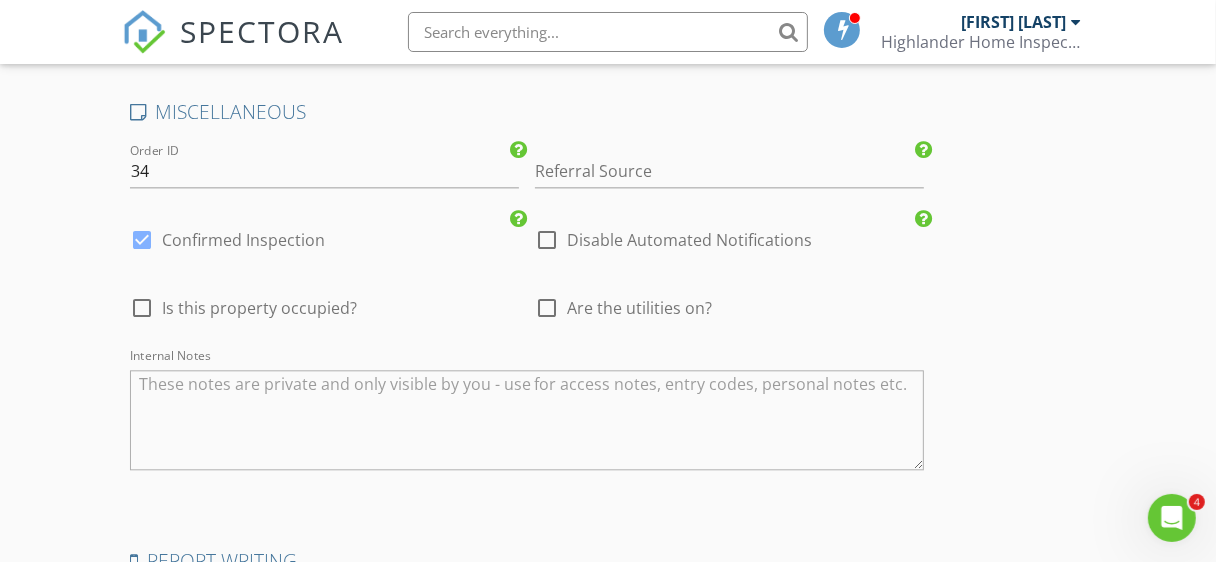 scroll, scrollTop: 3400, scrollLeft: 0, axis: vertical 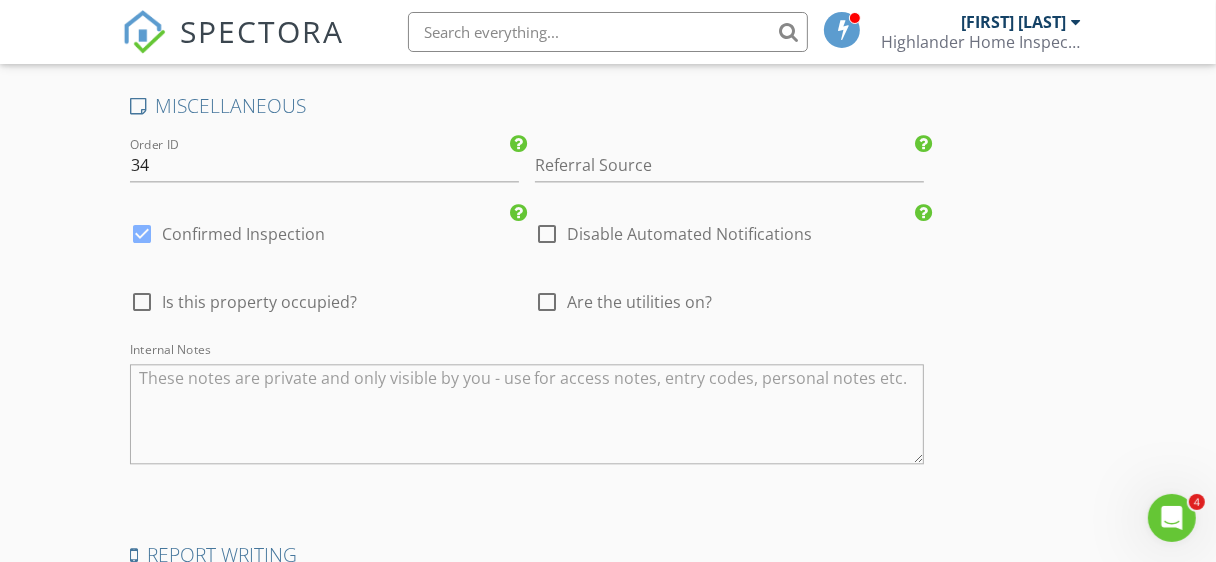 click at bounding box center [547, 302] 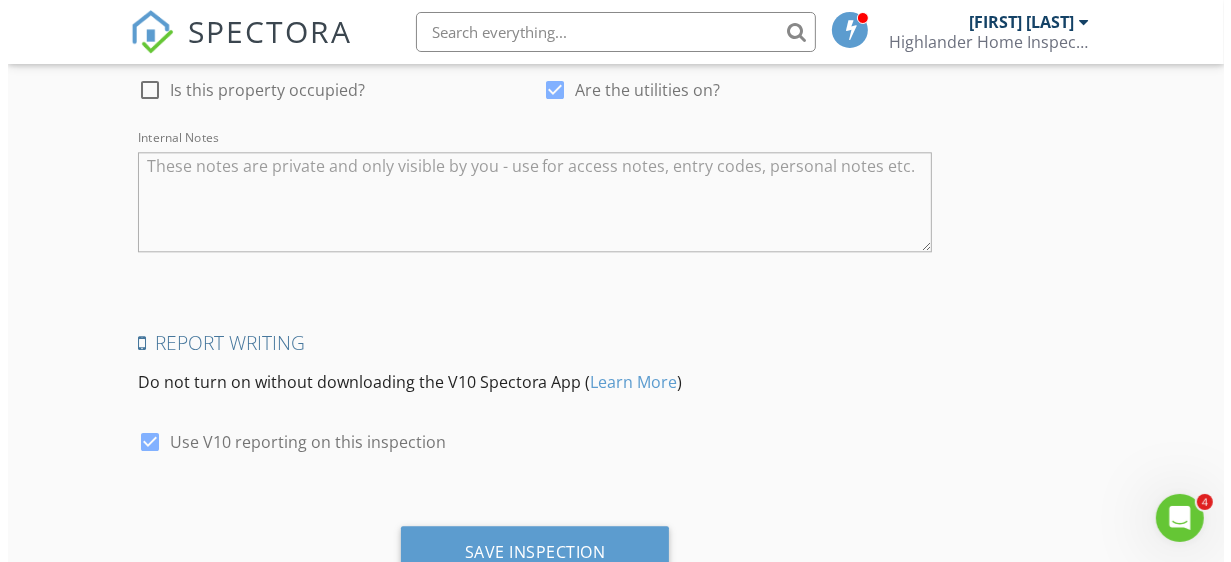 scroll, scrollTop: 3688, scrollLeft: 0, axis: vertical 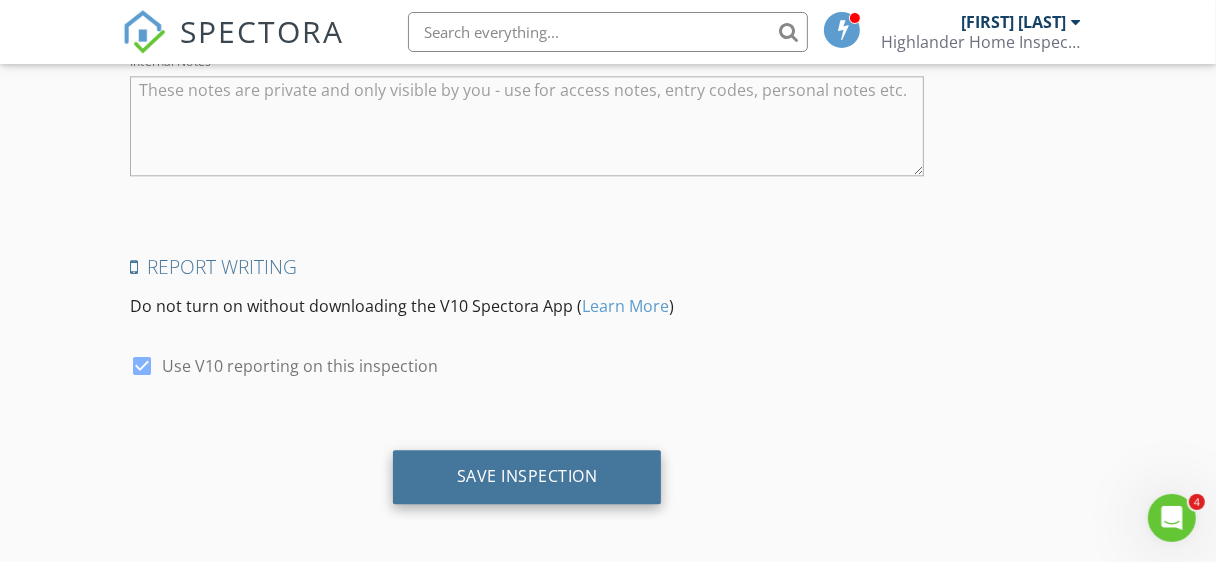 click on "Save Inspection" at bounding box center (527, 476) 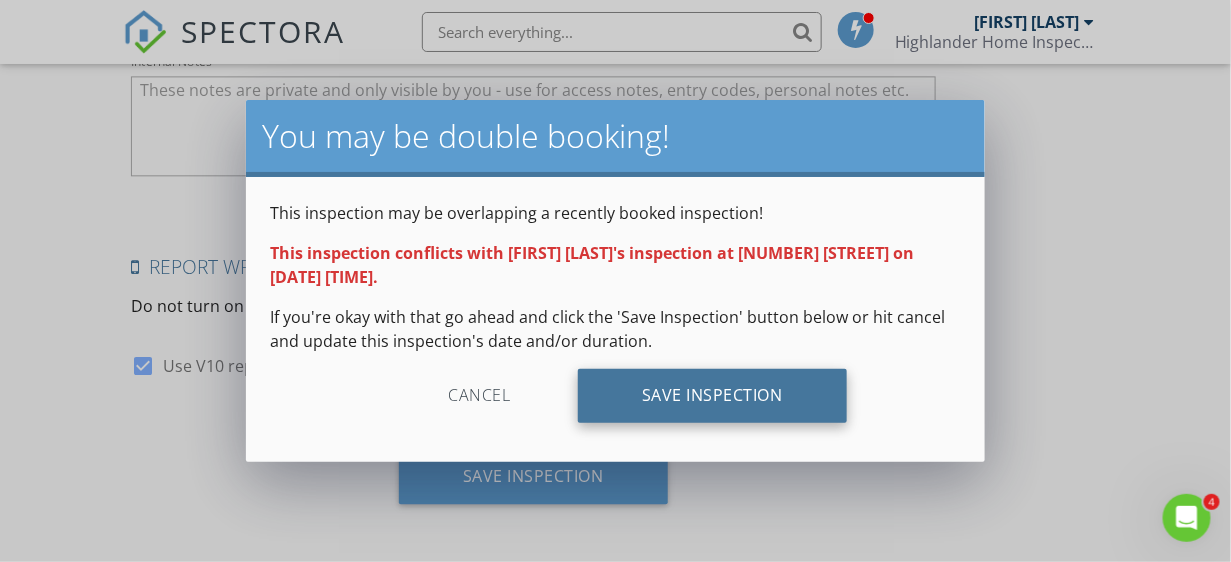 click on "Save Inspection" at bounding box center (712, 396) 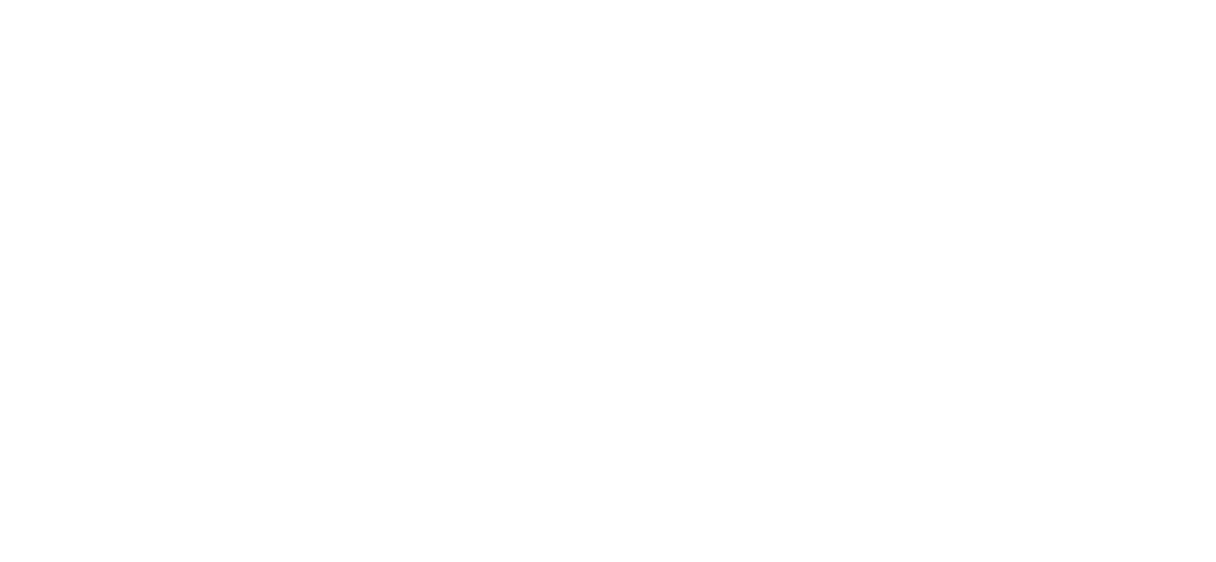 scroll, scrollTop: 0, scrollLeft: 0, axis: both 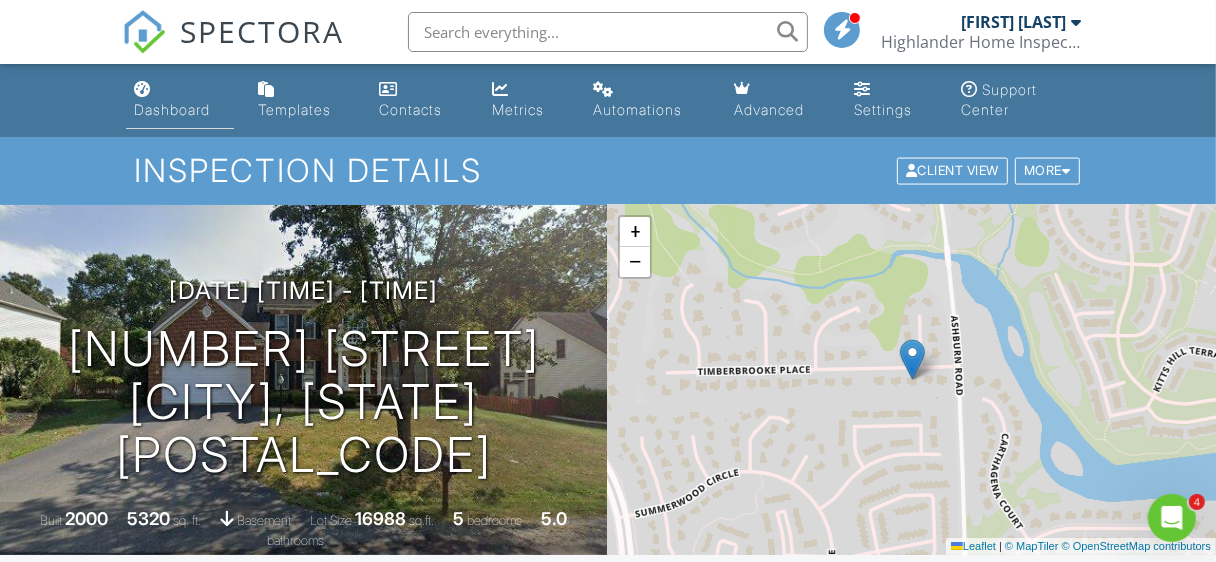 click on "Dashboard" at bounding box center (172, 109) 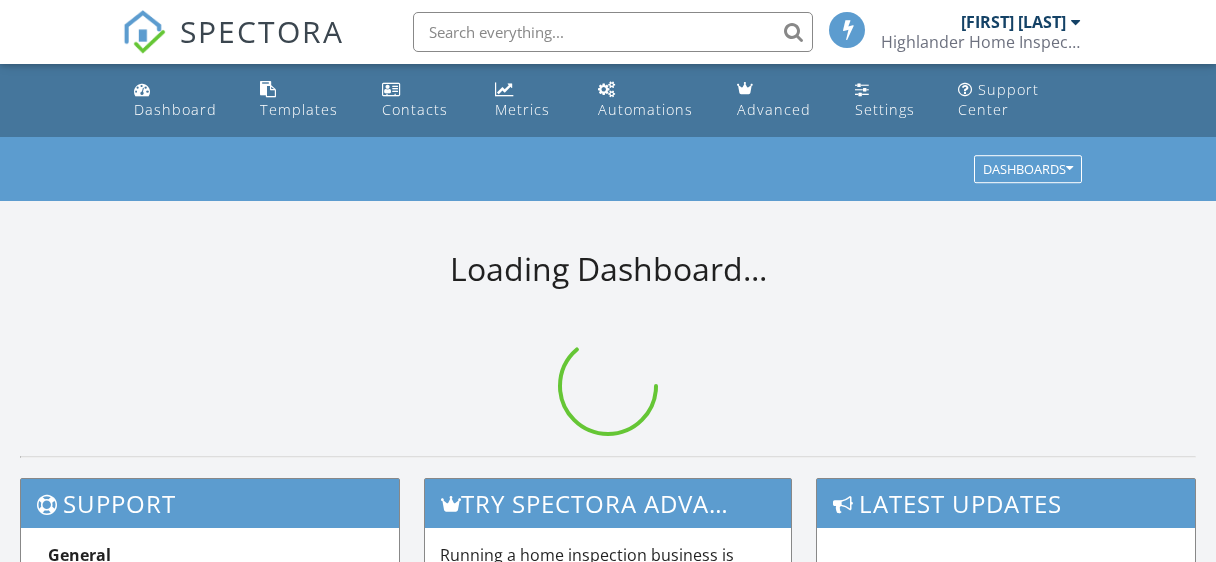 scroll, scrollTop: 0, scrollLeft: 0, axis: both 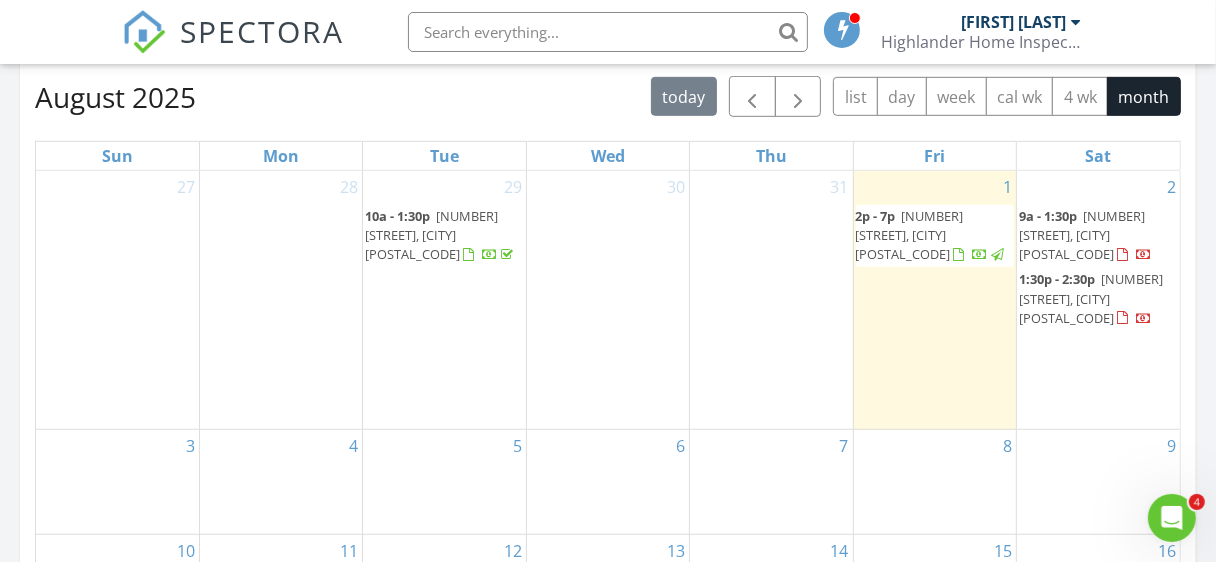 click on "9a - 1:30p
40940 Dutch Barn Ln, Aldie 20105" at bounding box center (1098, 236) 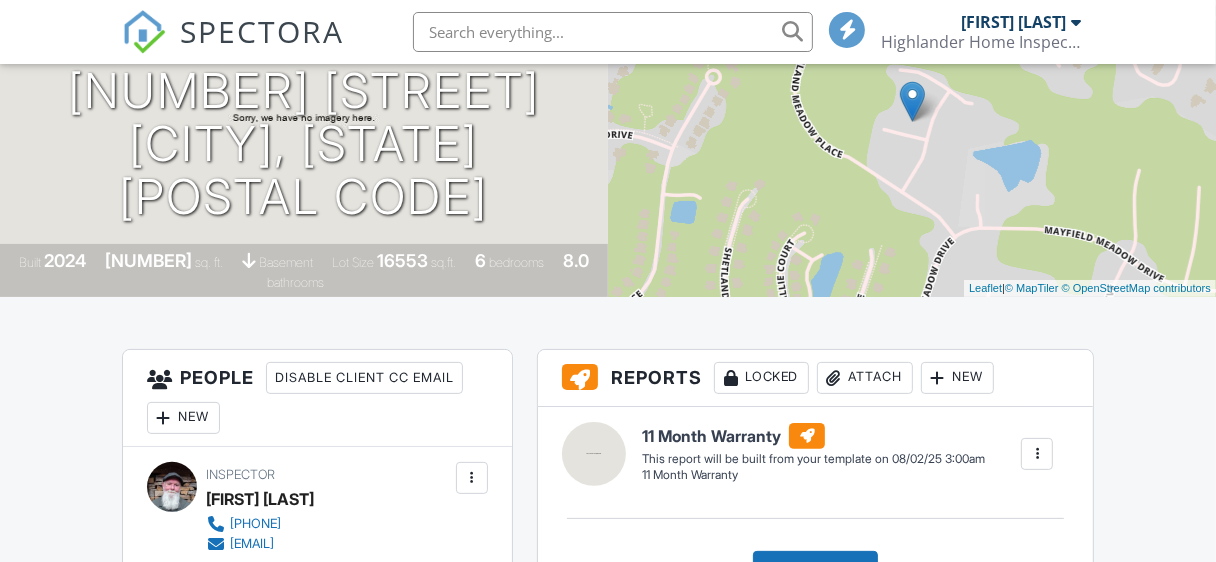 scroll, scrollTop: 400, scrollLeft: 0, axis: vertical 